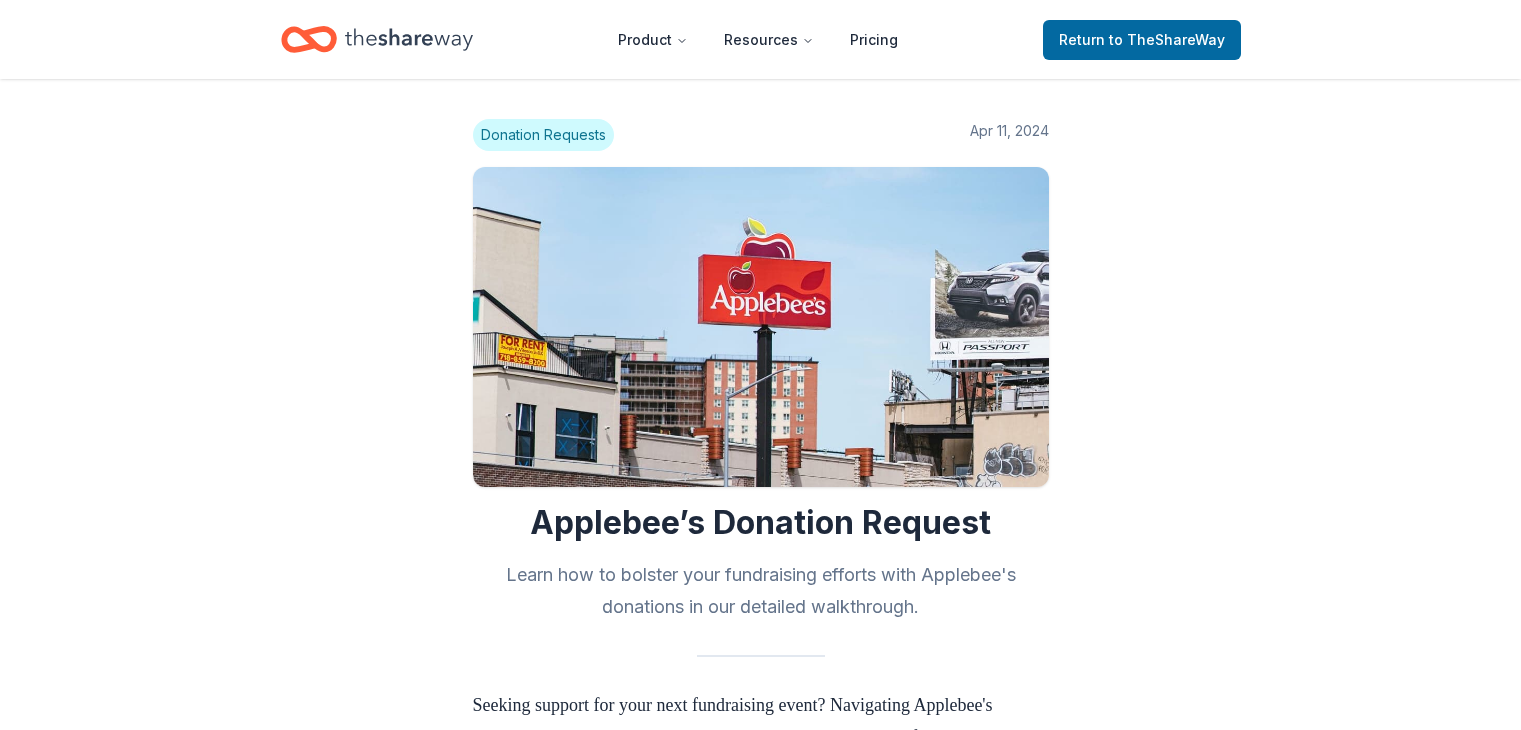 scroll, scrollTop: 0, scrollLeft: 0, axis: both 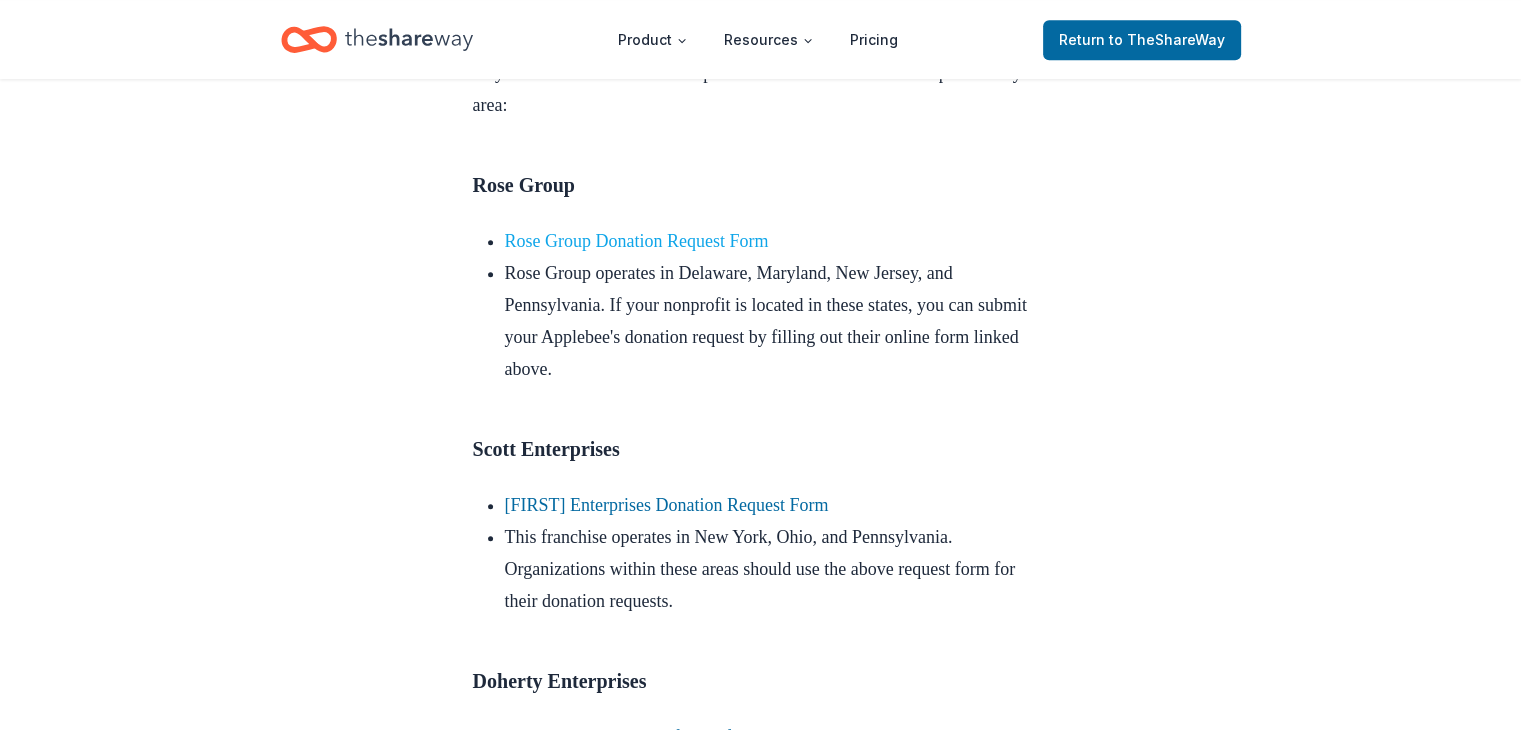 click on "Rose Group Donation Request Form" at bounding box center (637, 241) 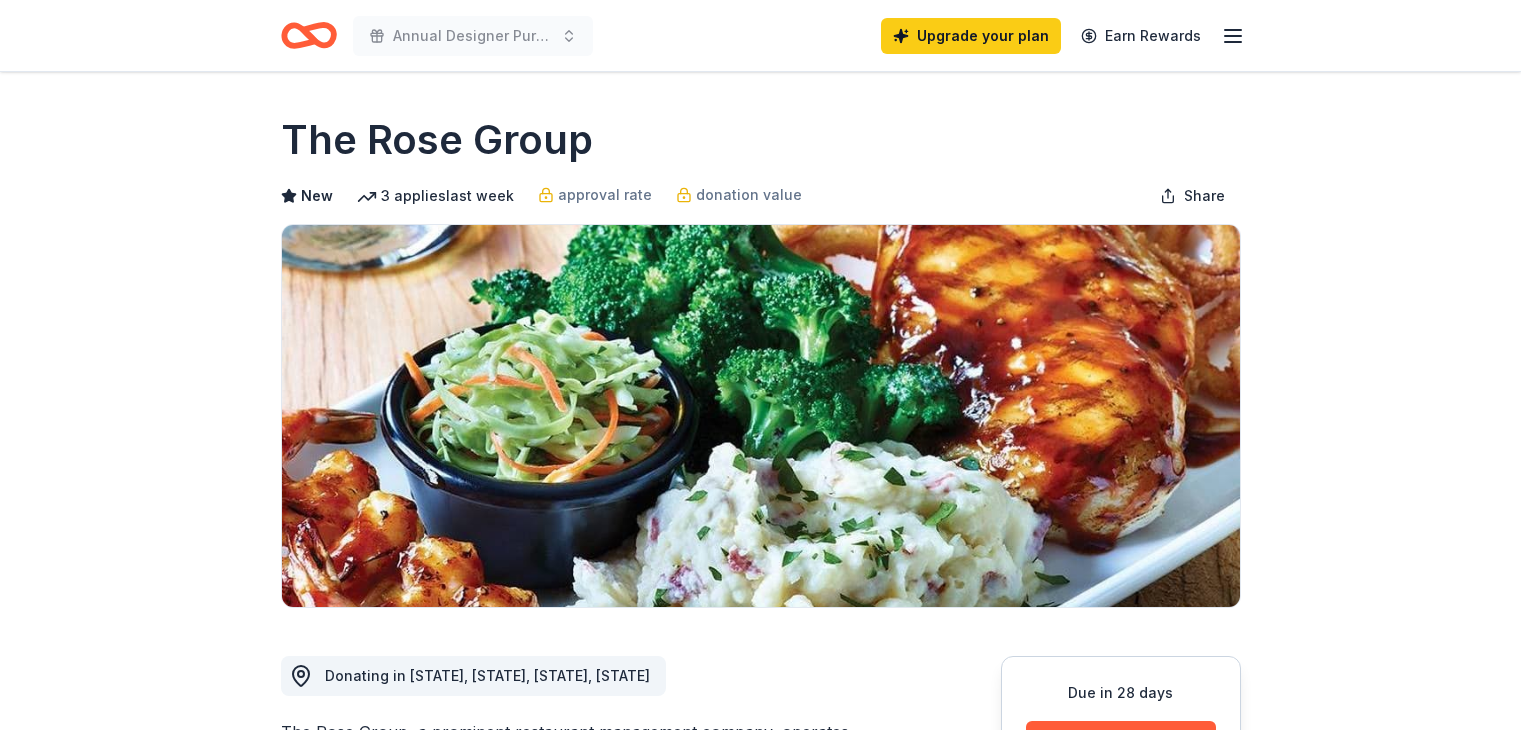 scroll, scrollTop: 0, scrollLeft: 0, axis: both 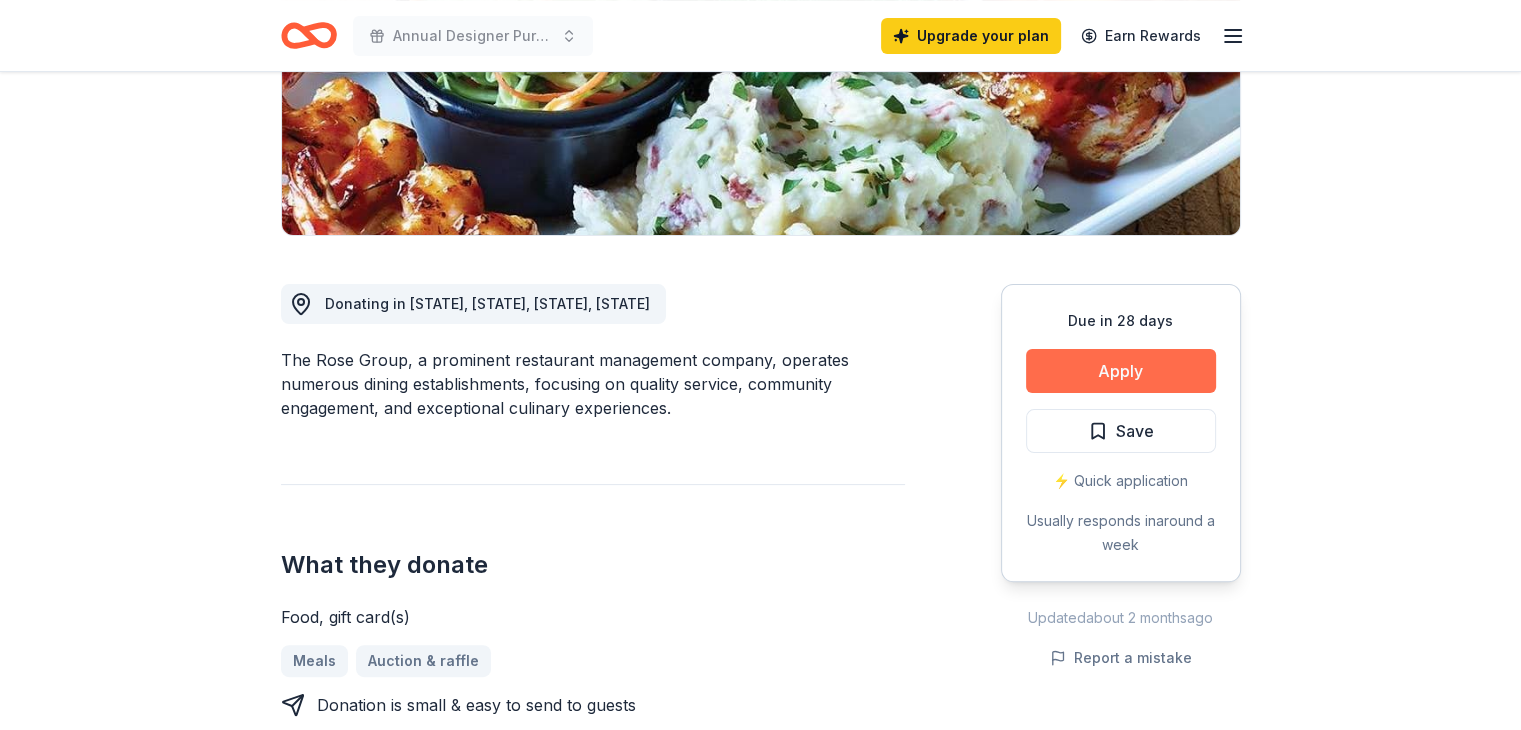 click on "Apply" at bounding box center [1121, 371] 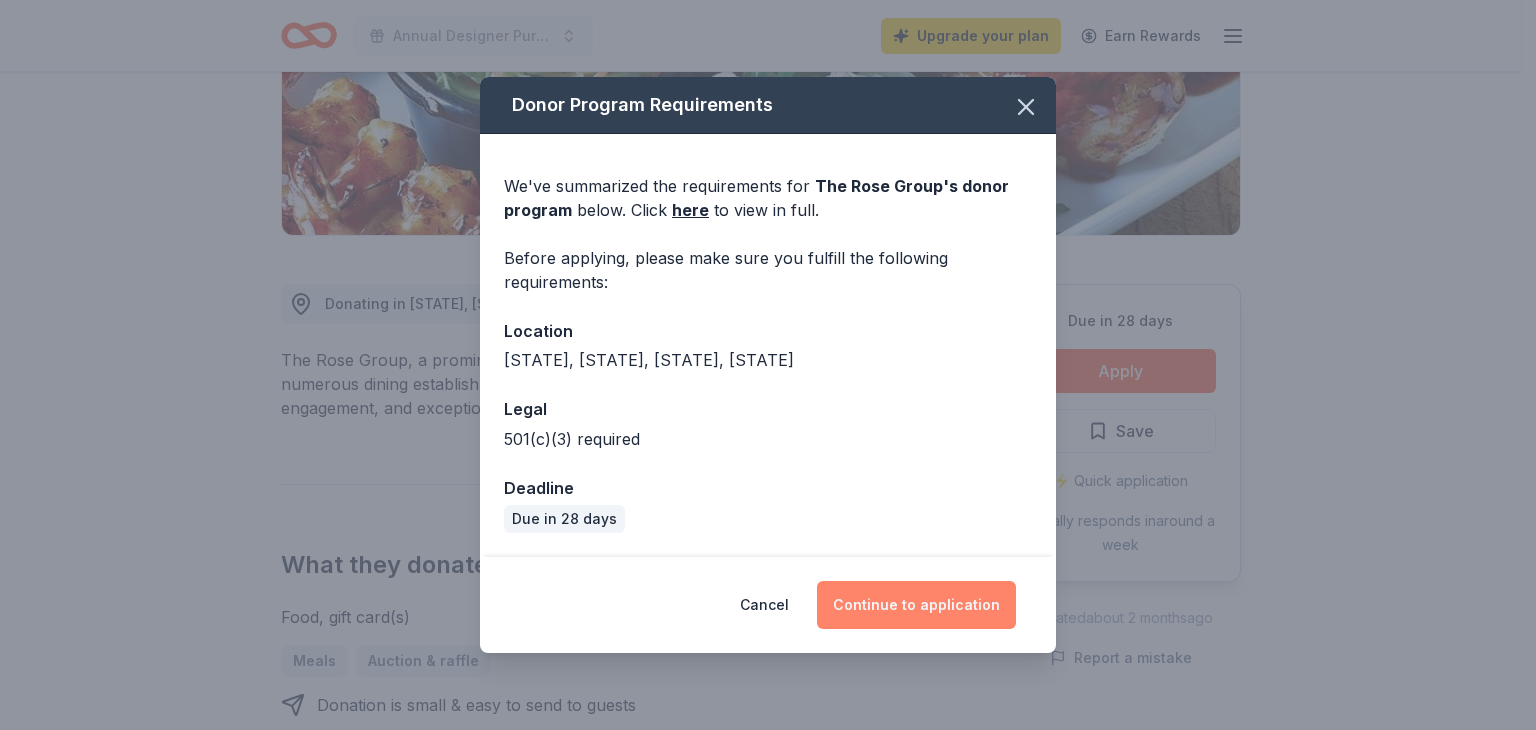 click on "Continue to application" at bounding box center (916, 605) 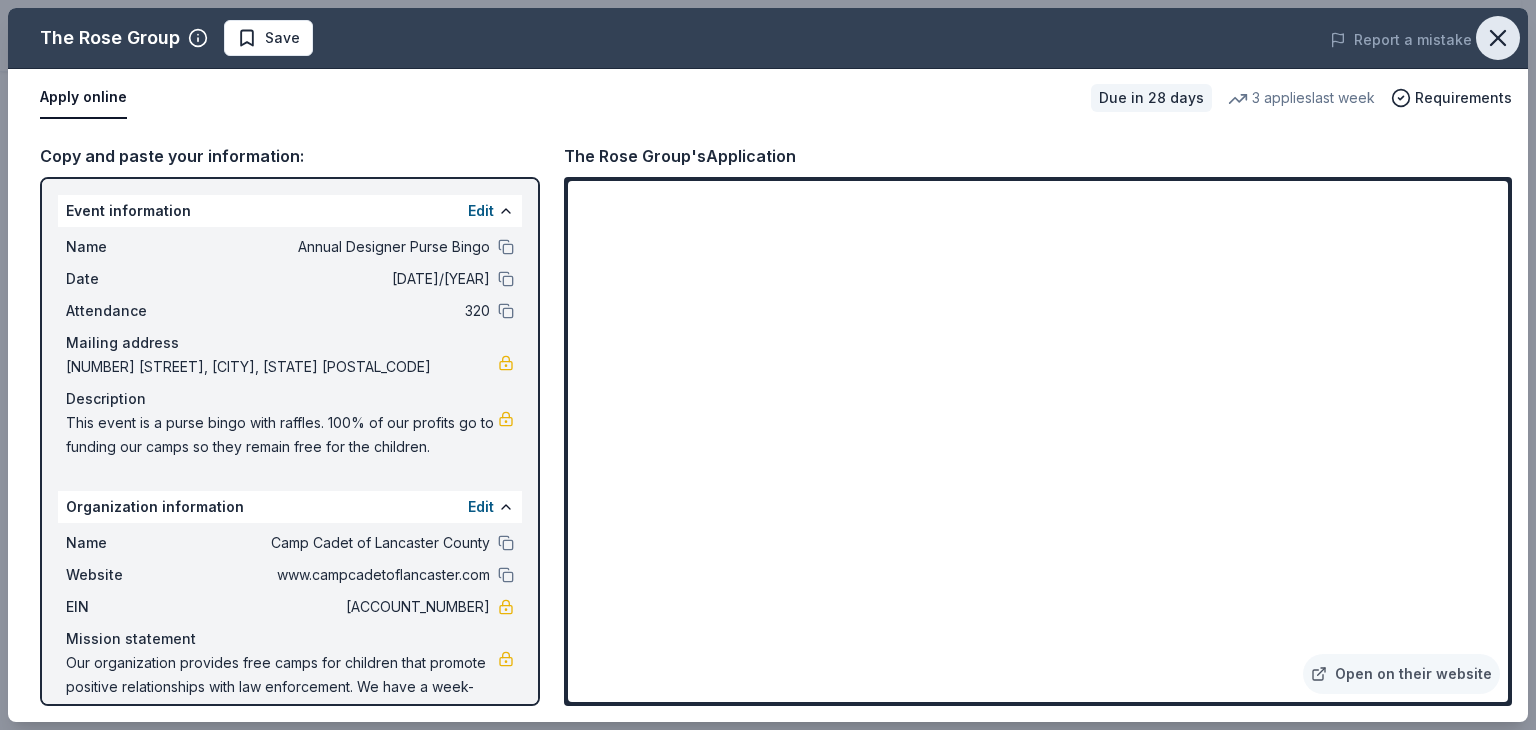 click 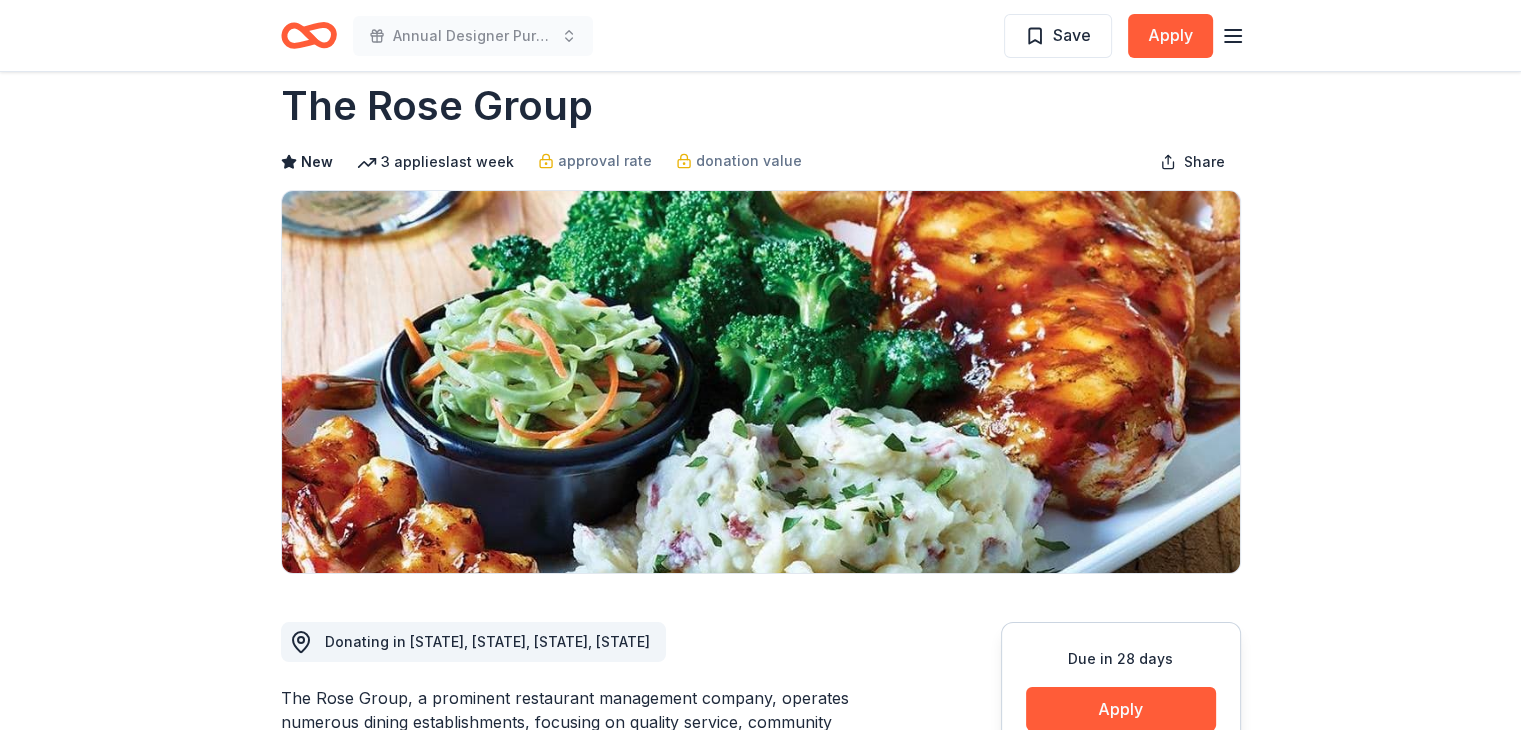 scroll, scrollTop: 0, scrollLeft: 0, axis: both 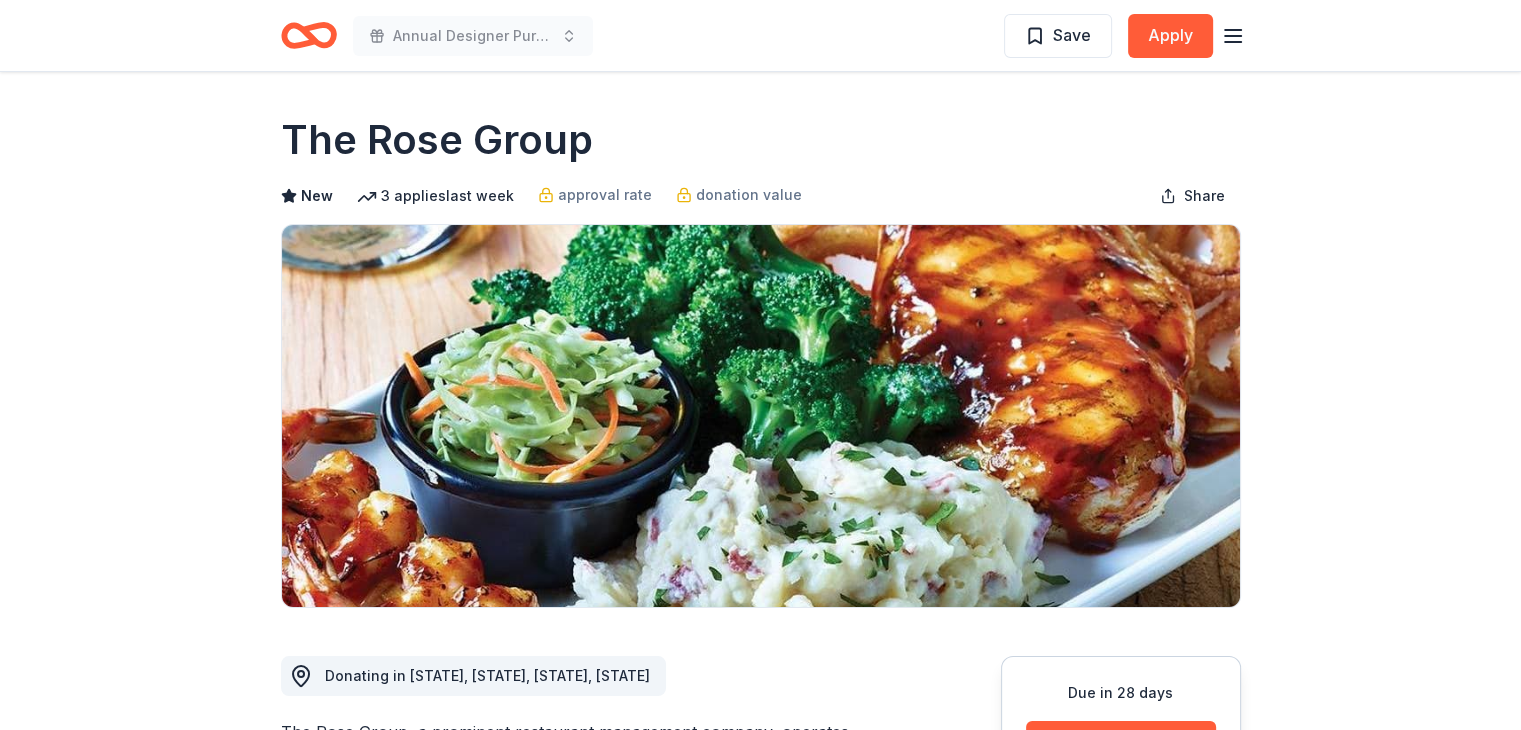 click 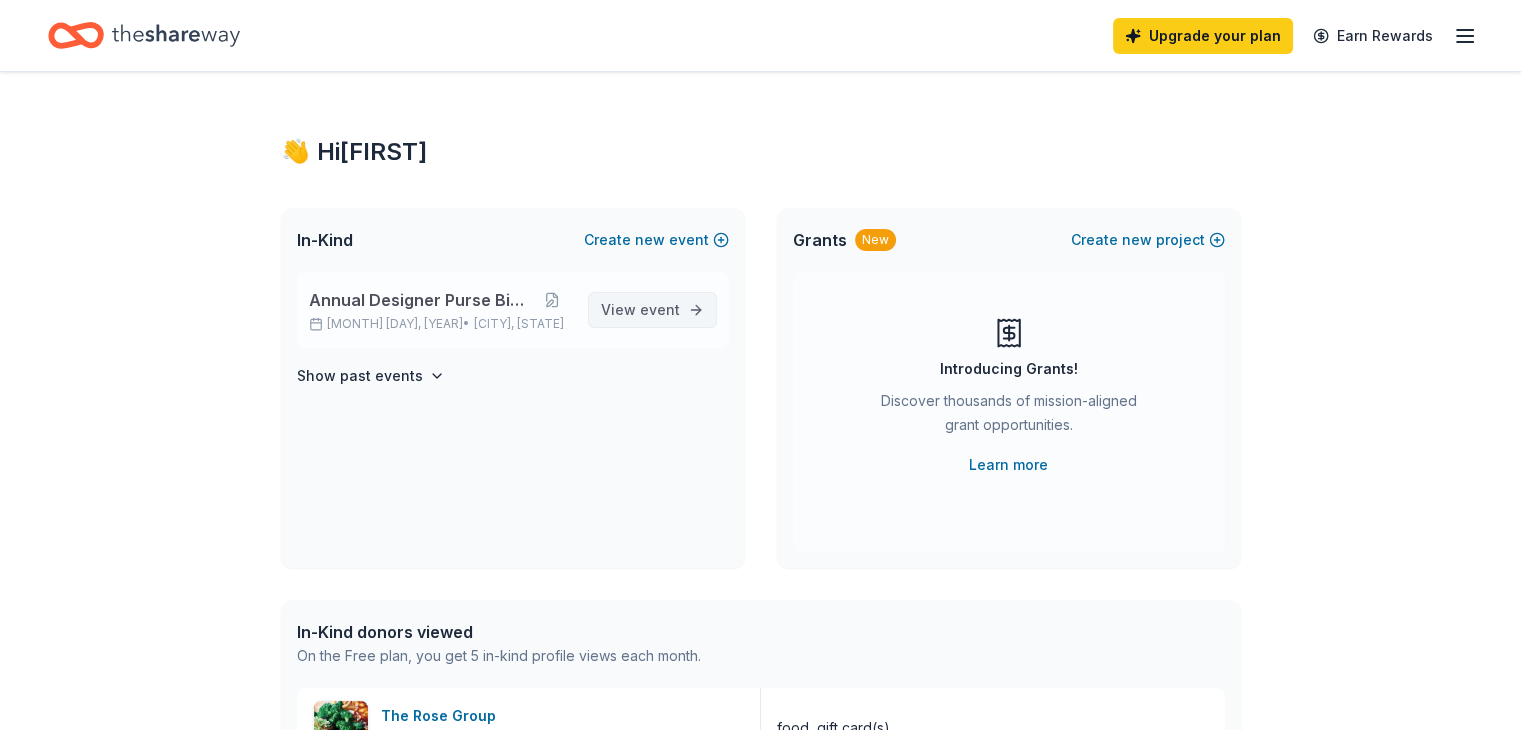 click on "event" at bounding box center (660, 309) 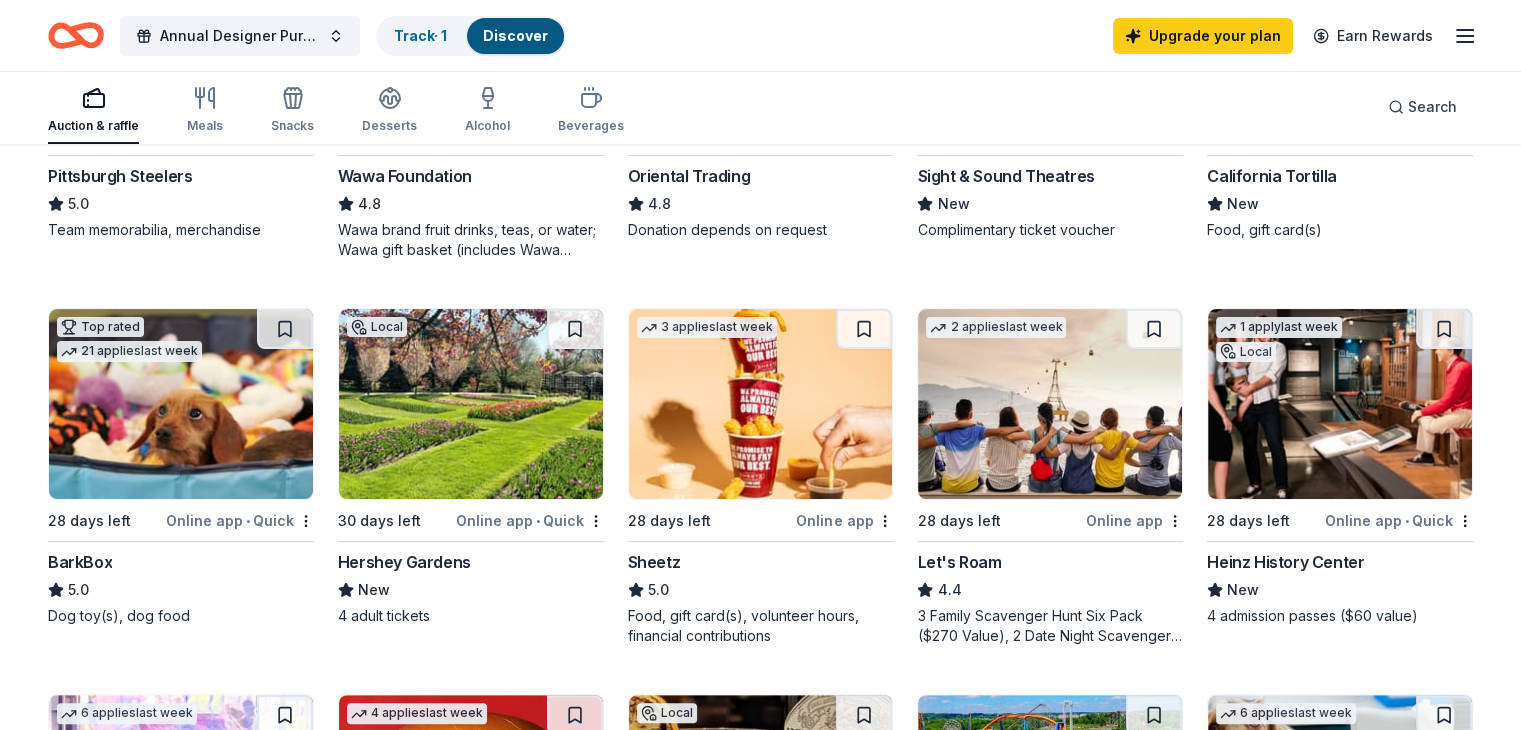 scroll, scrollTop: 486, scrollLeft: 0, axis: vertical 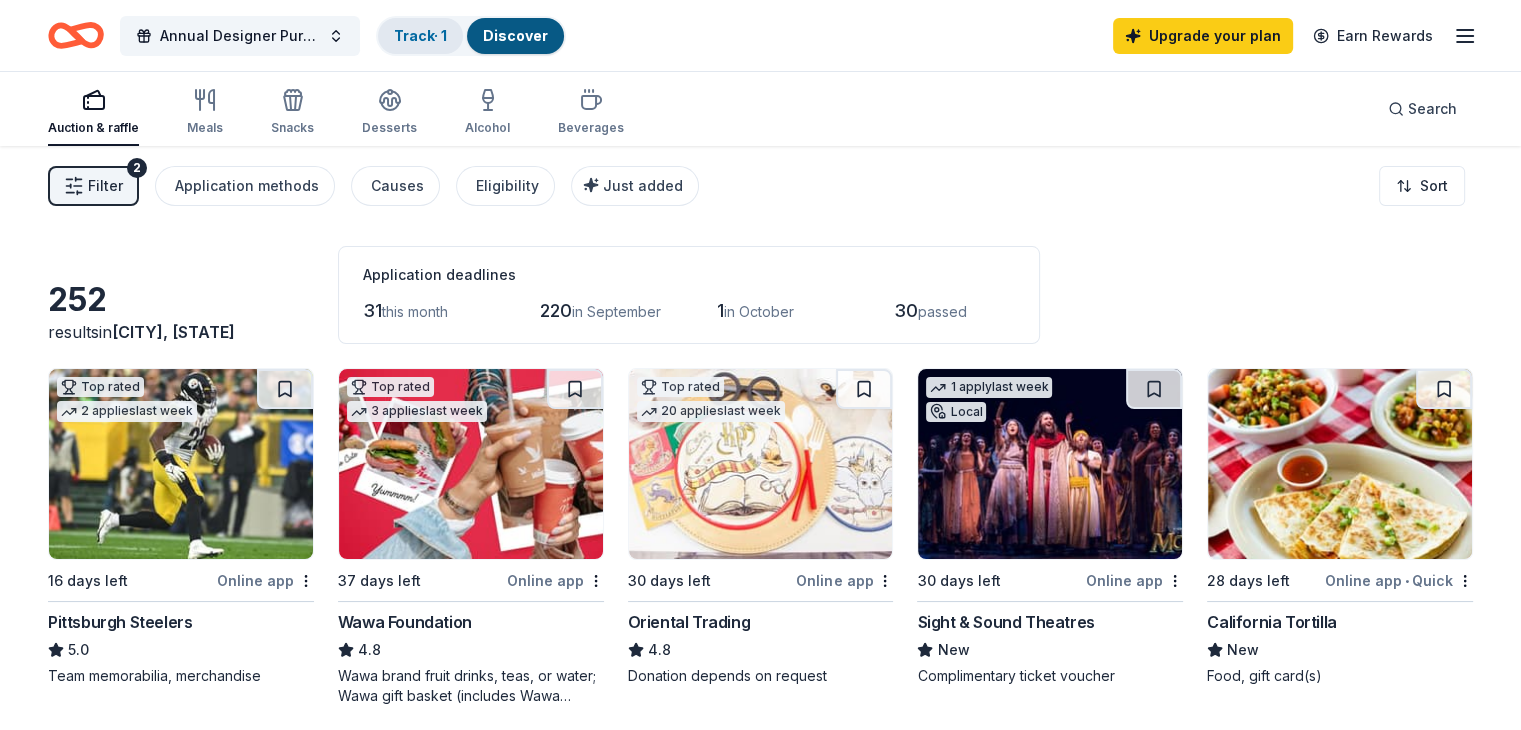 click on "Track  · 1" at bounding box center [420, 35] 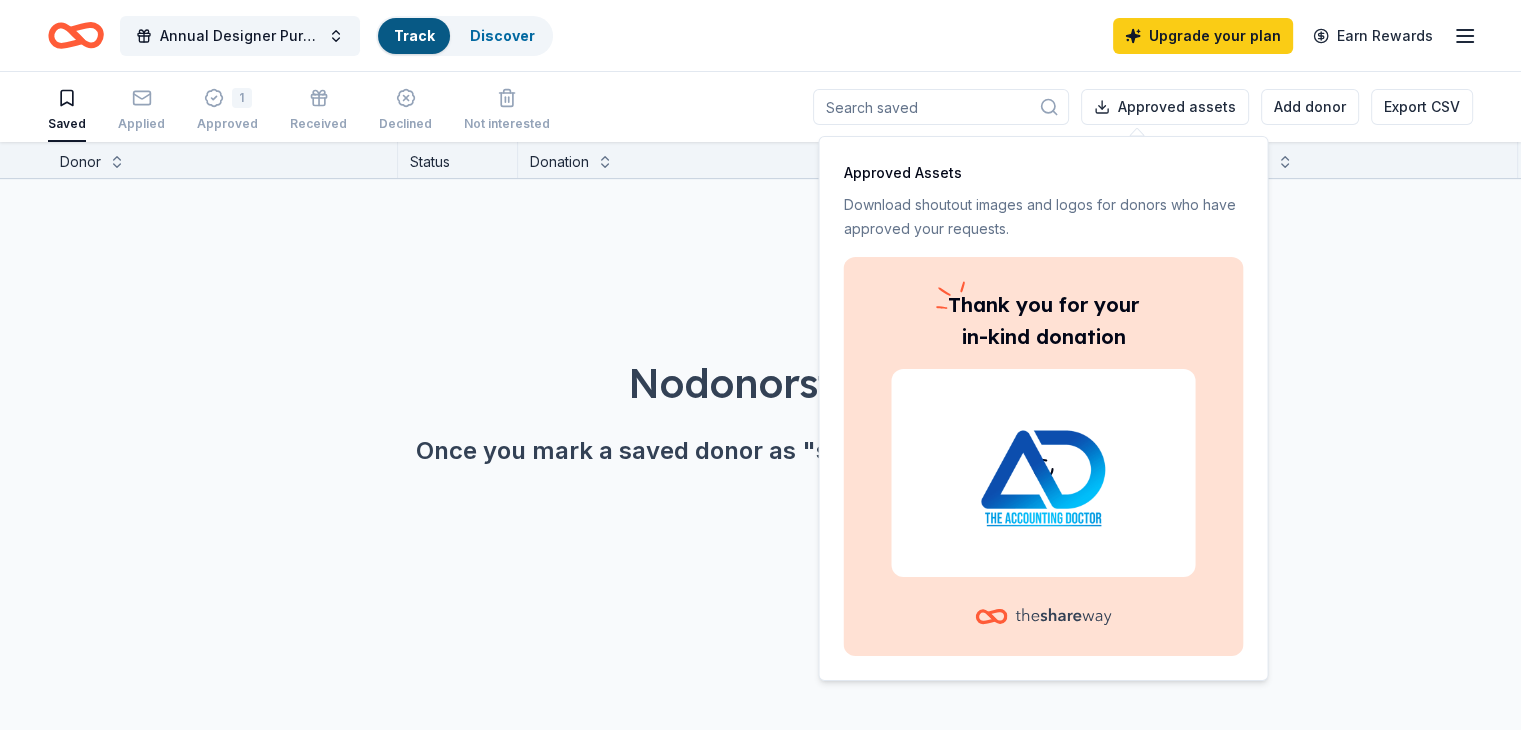 scroll, scrollTop: 0, scrollLeft: 0, axis: both 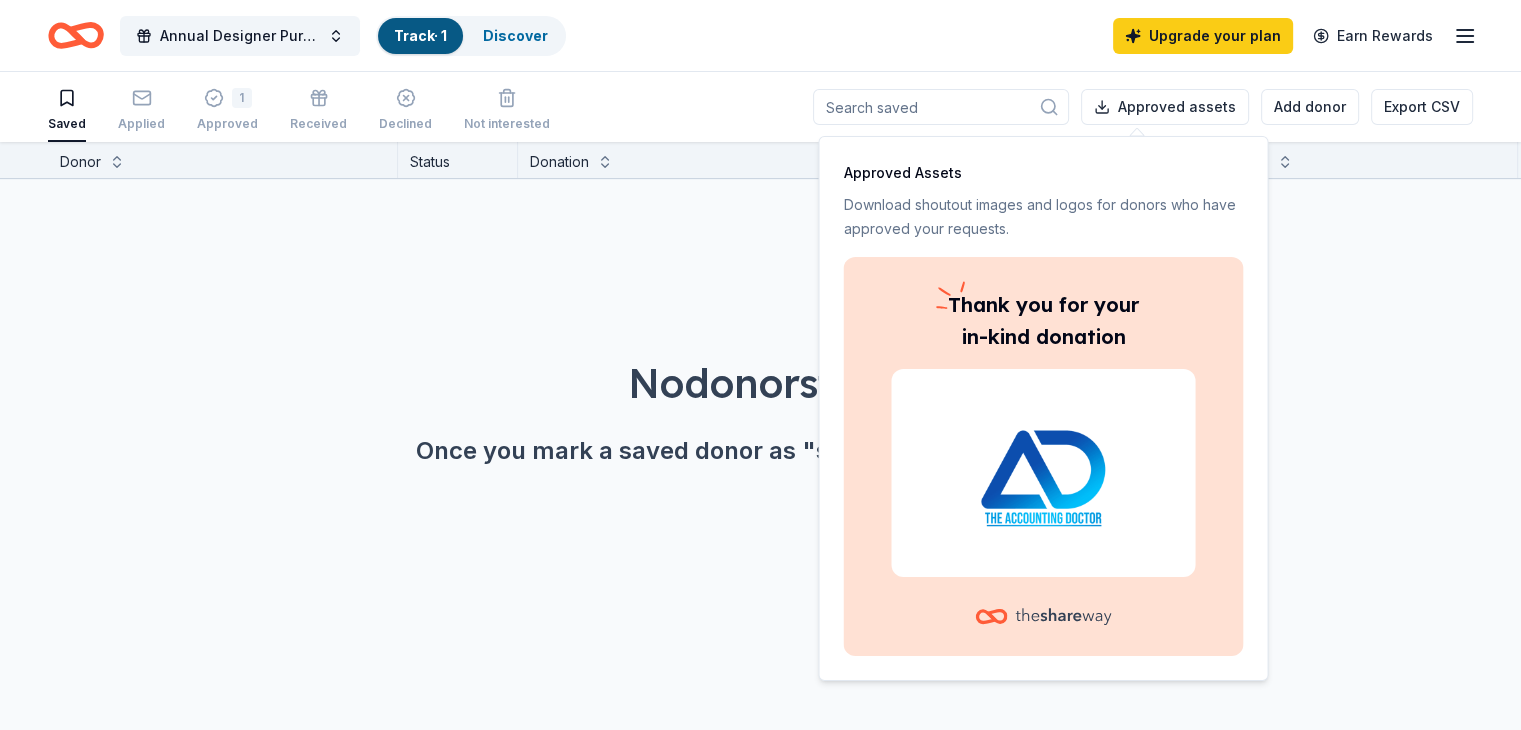 click at bounding box center (1043, 473) 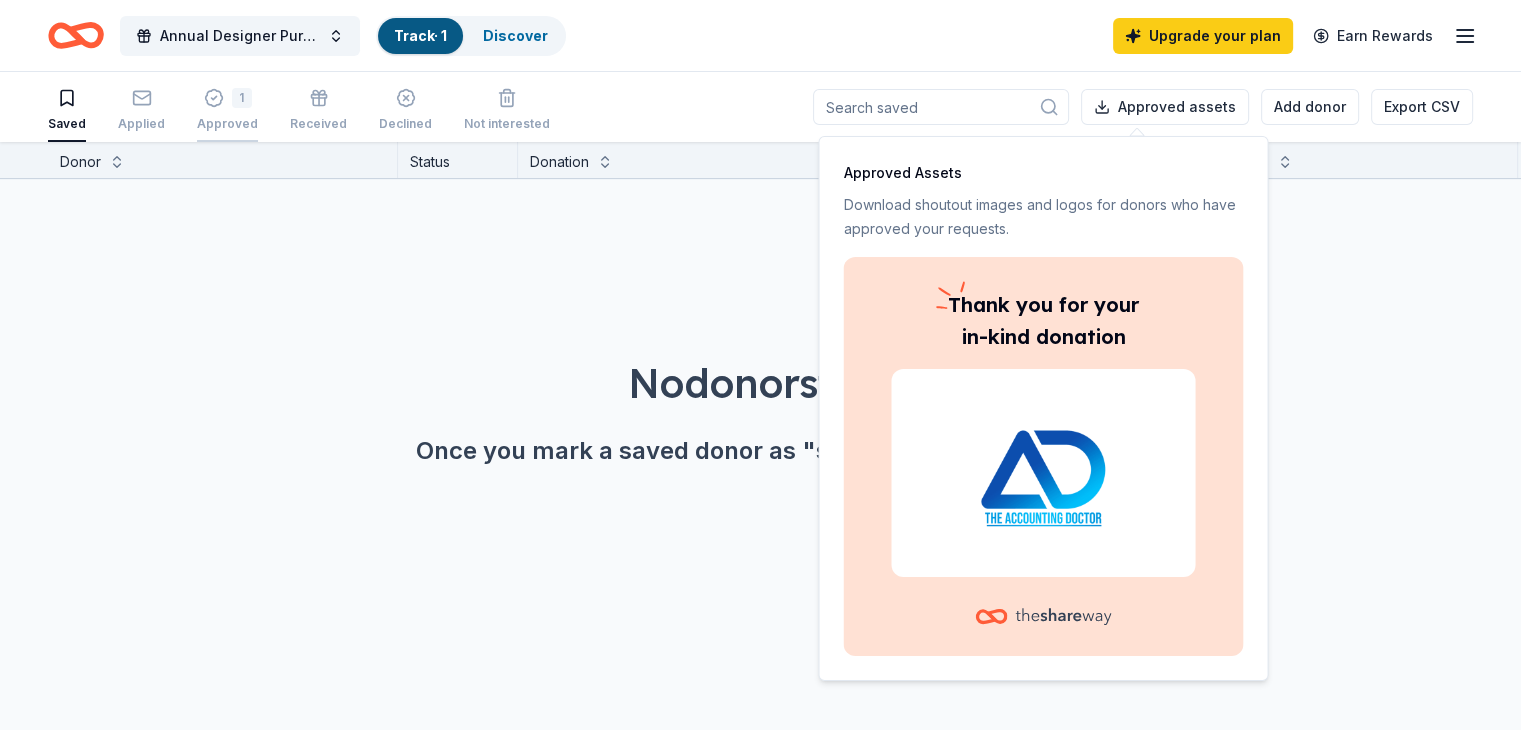 click on "Approved" at bounding box center (227, 124) 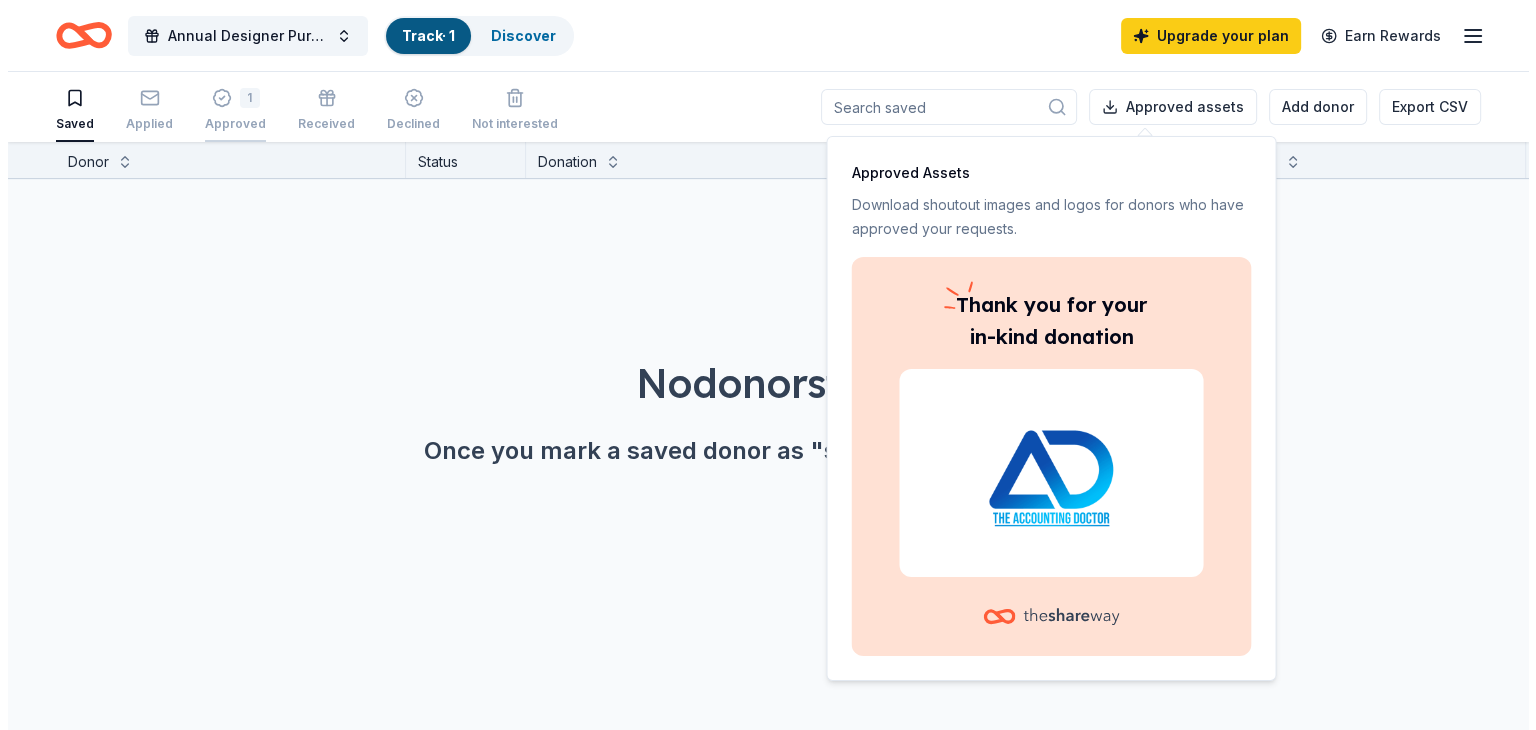 scroll, scrollTop: 0, scrollLeft: 0, axis: both 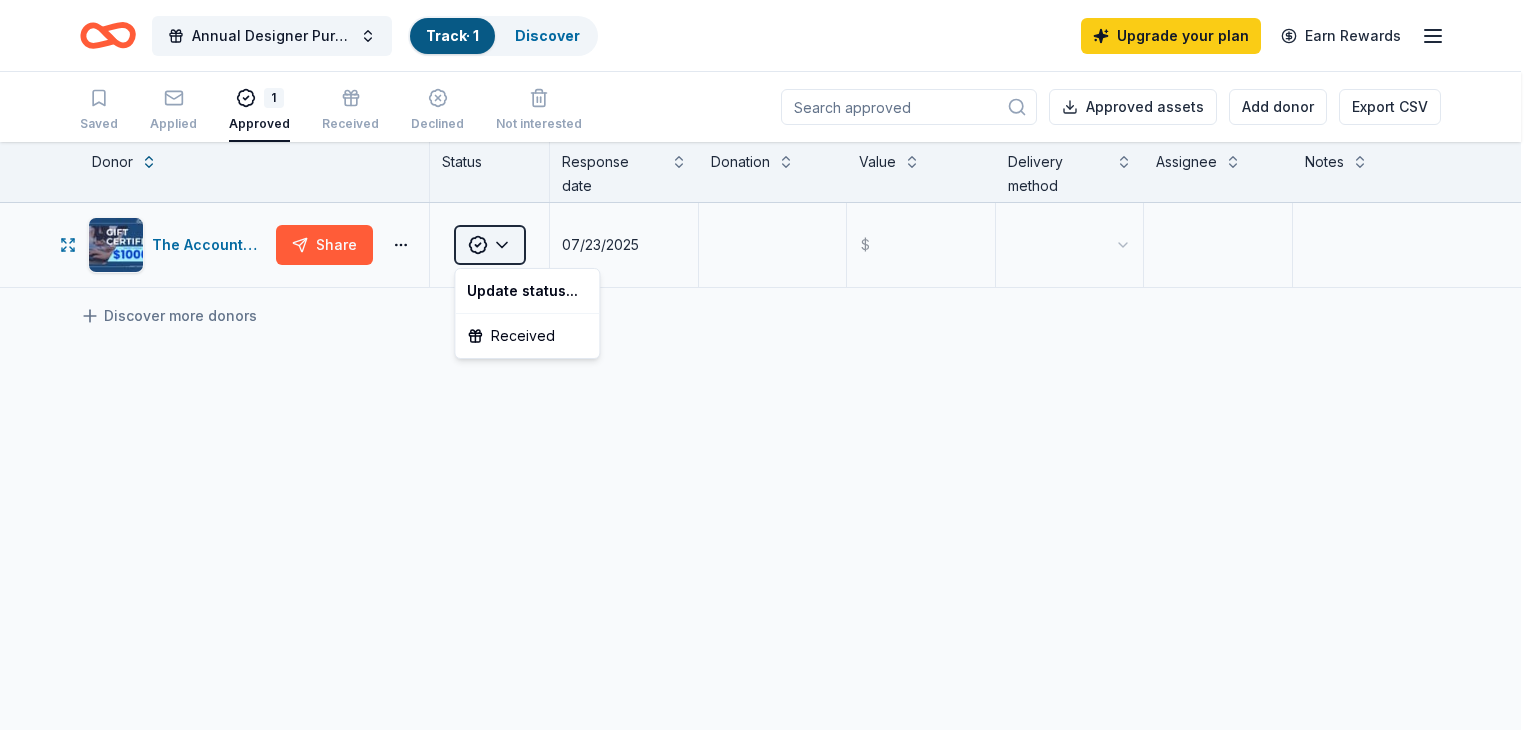 click on "10% Annual Designer Purse Bingo Track  · 1 Discover Upgrade your plan Earn Rewards Saved Applied 1 Approved Received Declined Not interested  Approved assets Add donor Export CSV Donor Status Response date Donation Value Delivery method Assignee Notes The Accounting Doctor  Share Approved 07/23/2025 $   Discover more donors Saved Update status... Received" at bounding box center [768, 365] 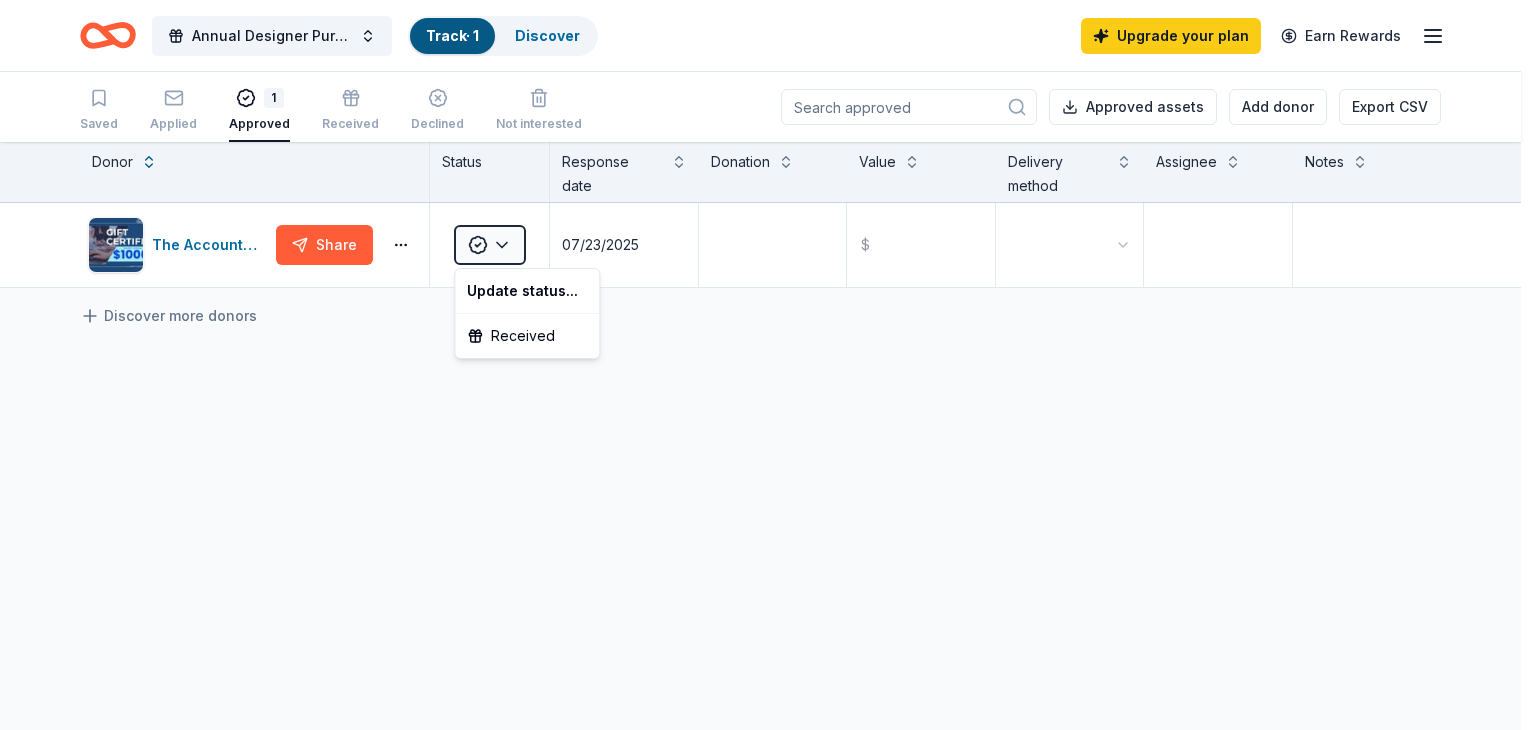 click on "10% Annual Designer Purse Bingo Track  · 1 Discover Upgrade your plan Earn Rewards Saved Applied 1 Approved Received Declined Not interested  Approved assets Add donor Export CSV Donor Status Response date Donation Value Delivery method Assignee Notes The Accounting Doctor  Share Approved 07/23/2025 $   Discover more donors Saved Update status... Received" at bounding box center (768, 365) 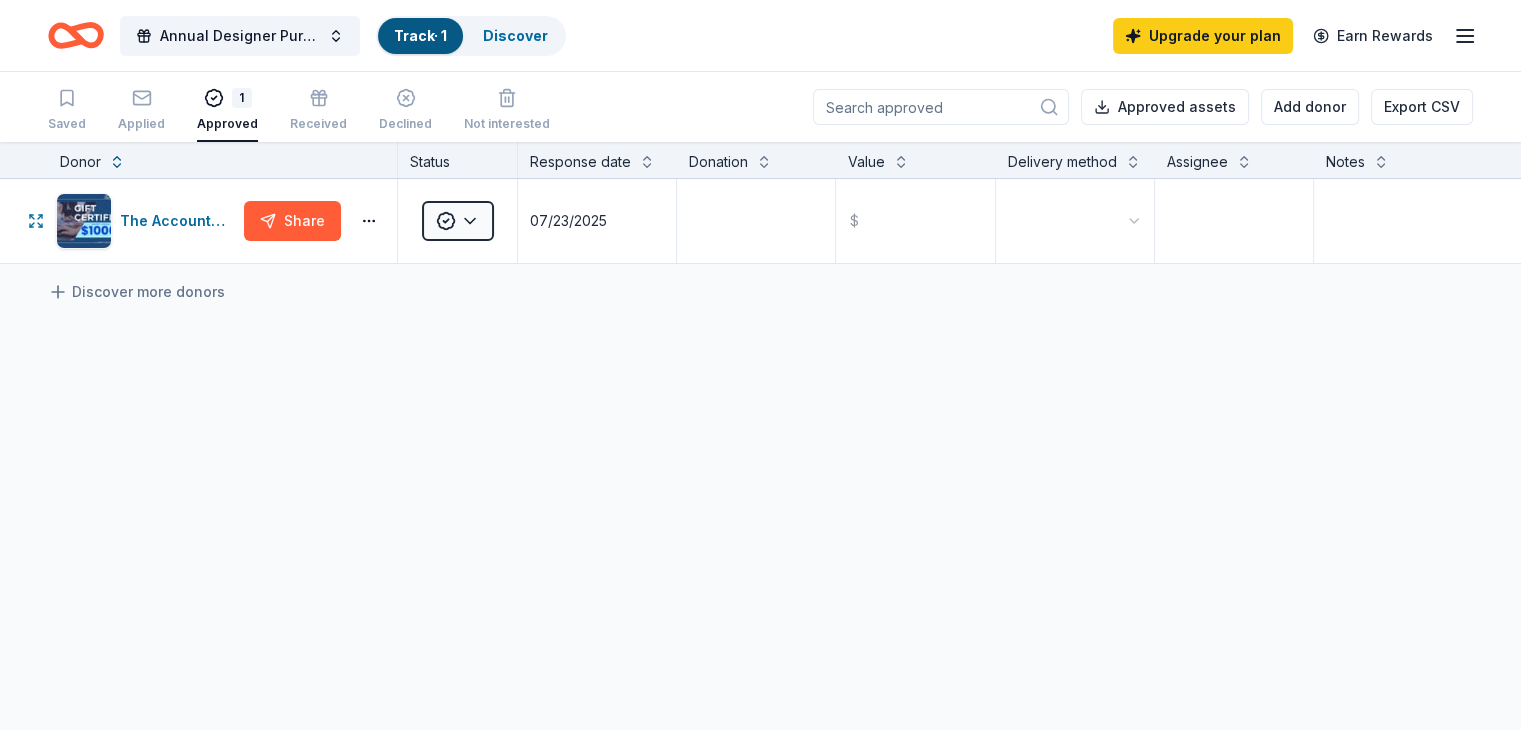 click on "The Accounting Doctor" at bounding box center (178, 221) 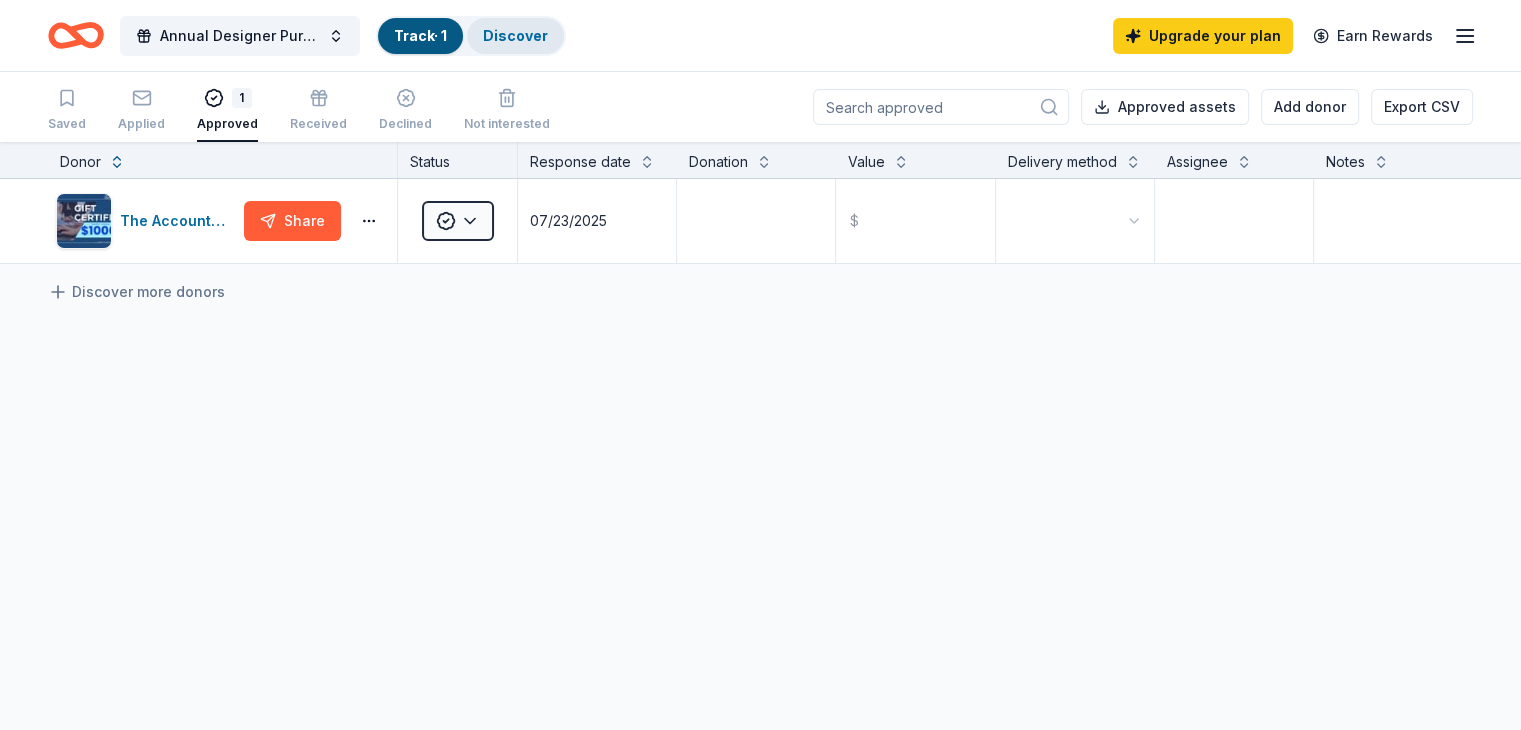 click on "Discover" at bounding box center (515, 35) 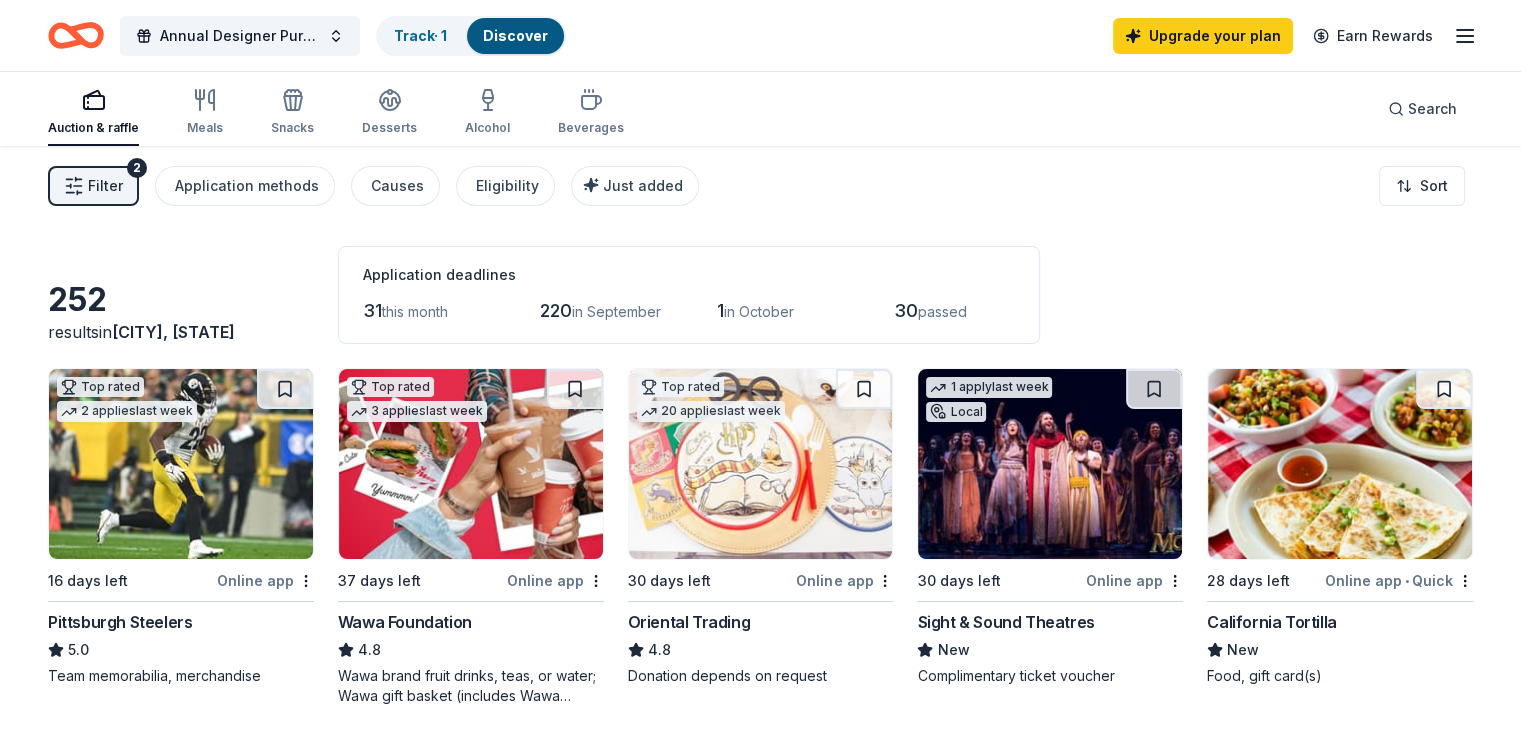 click on "in September" at bounding box center [616, 311] 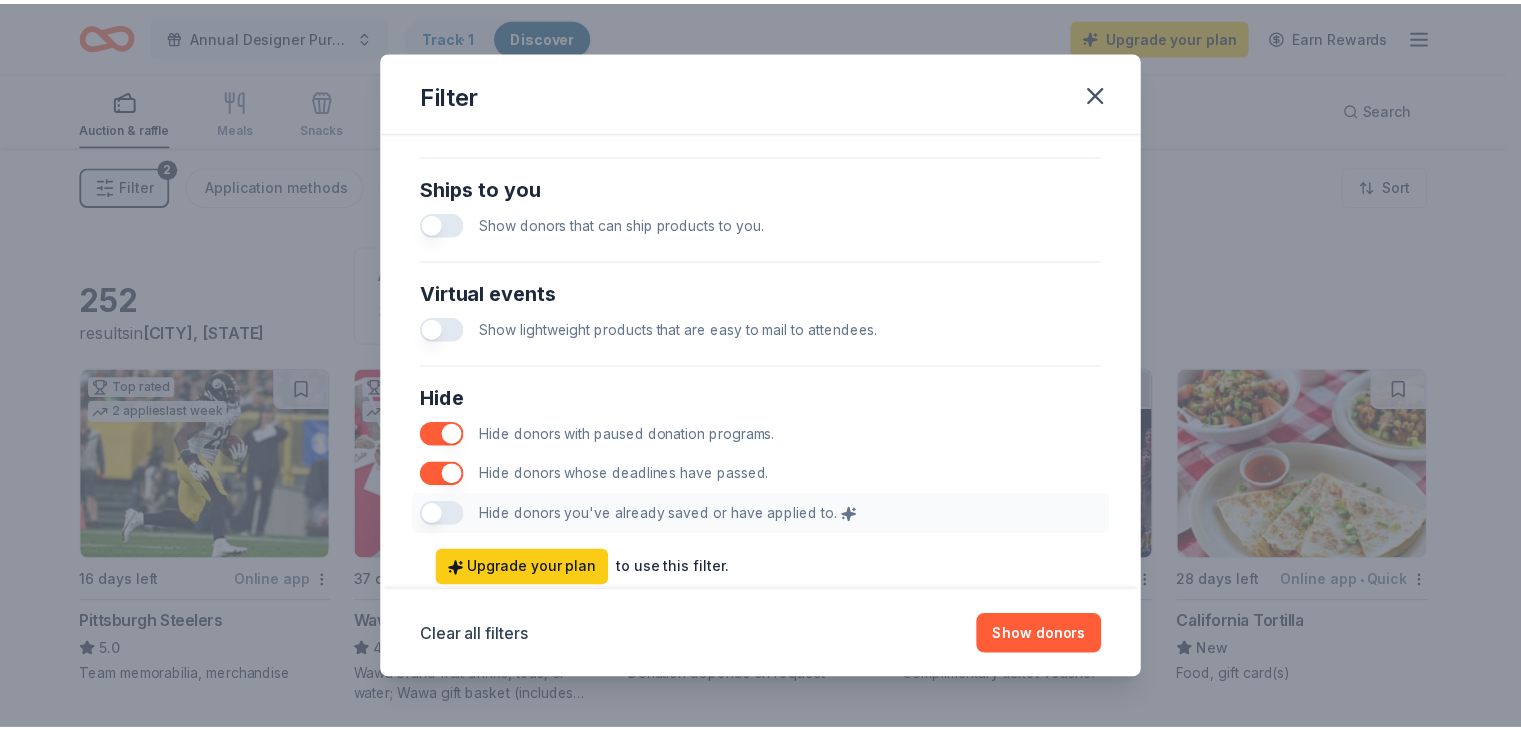 scroll, scrollTop: 993, scrollLeft: 0, axis: vertical 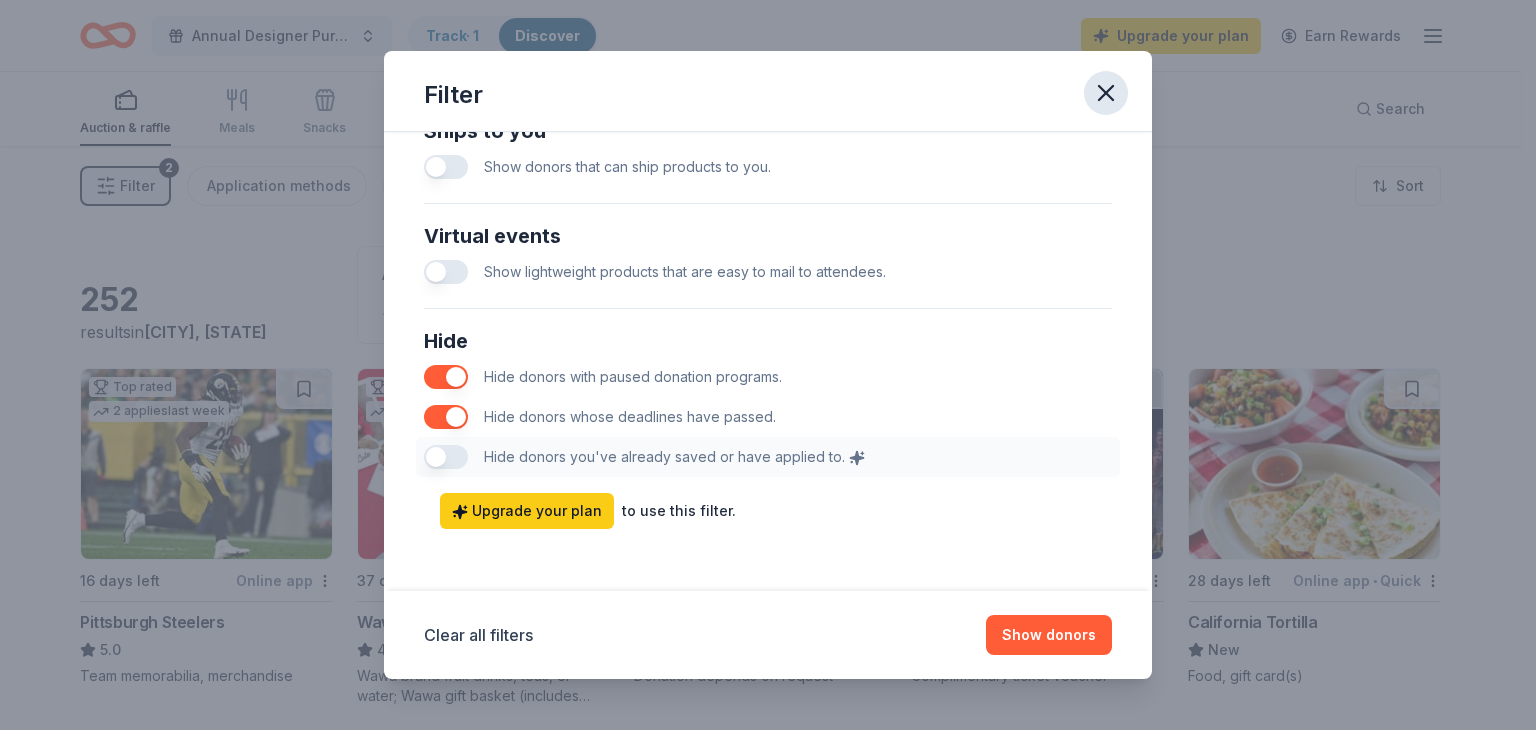 click 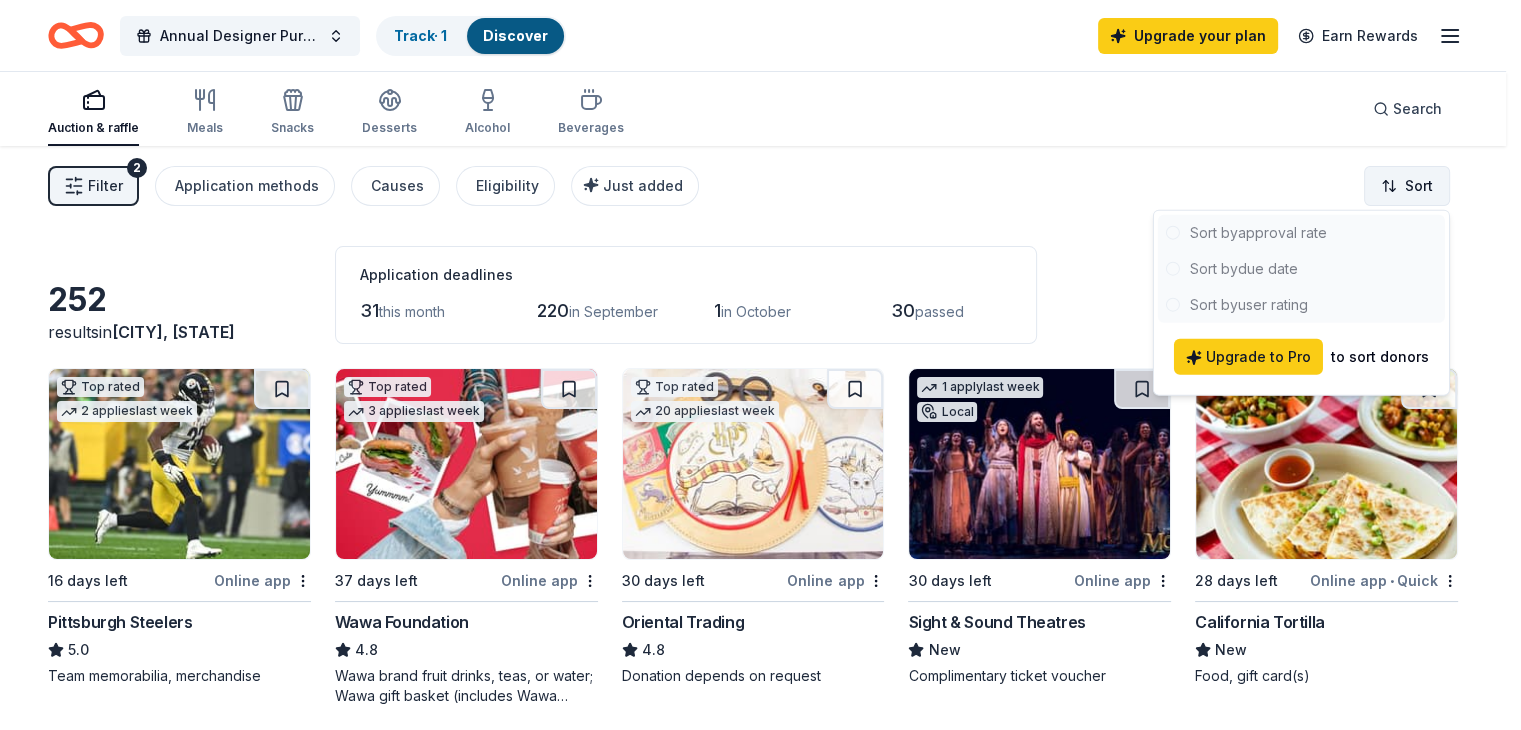 click on "10% Annual Designer Purse Bingo Track  · 1 Discover Upgrade your plan Earn Rewards Auction & raffle Meals Snacks Desserts Alcohol Beverages Search Filter 2 Application methods Causes Eligibility Just added Sort 252 results  in  Millersville, PA Application deadlines 31  this month 220  in September 1  in October 30  passed Top rated 2   applies  last week 16 days left Online app Pittsburgh Steelers 5.0 Team memorabilia, merchandise Top rated 3   applies  last week 37 days left Online app Wawa Foundation 4.8 Wawa brand fruit drinks, teas, or water; Wawa gift basket (includes Wawa products and coupons) Top rated 20   applies  last week 30 days left Online app Oriental Trading 4.8 Donation depends on request 1   apply  last week Local 30 days left Online app Sight & Sound Theatres New Complimentary ticket voucher 28 days left Online app • Quick California Tortilla New Food, gift card(s) Top rated 21   applies  last week 28 days left Online app • Quick BarkBox 5.0 Dog toy(s), dog food Local 30 days left •" at bounding box center [760, 365] 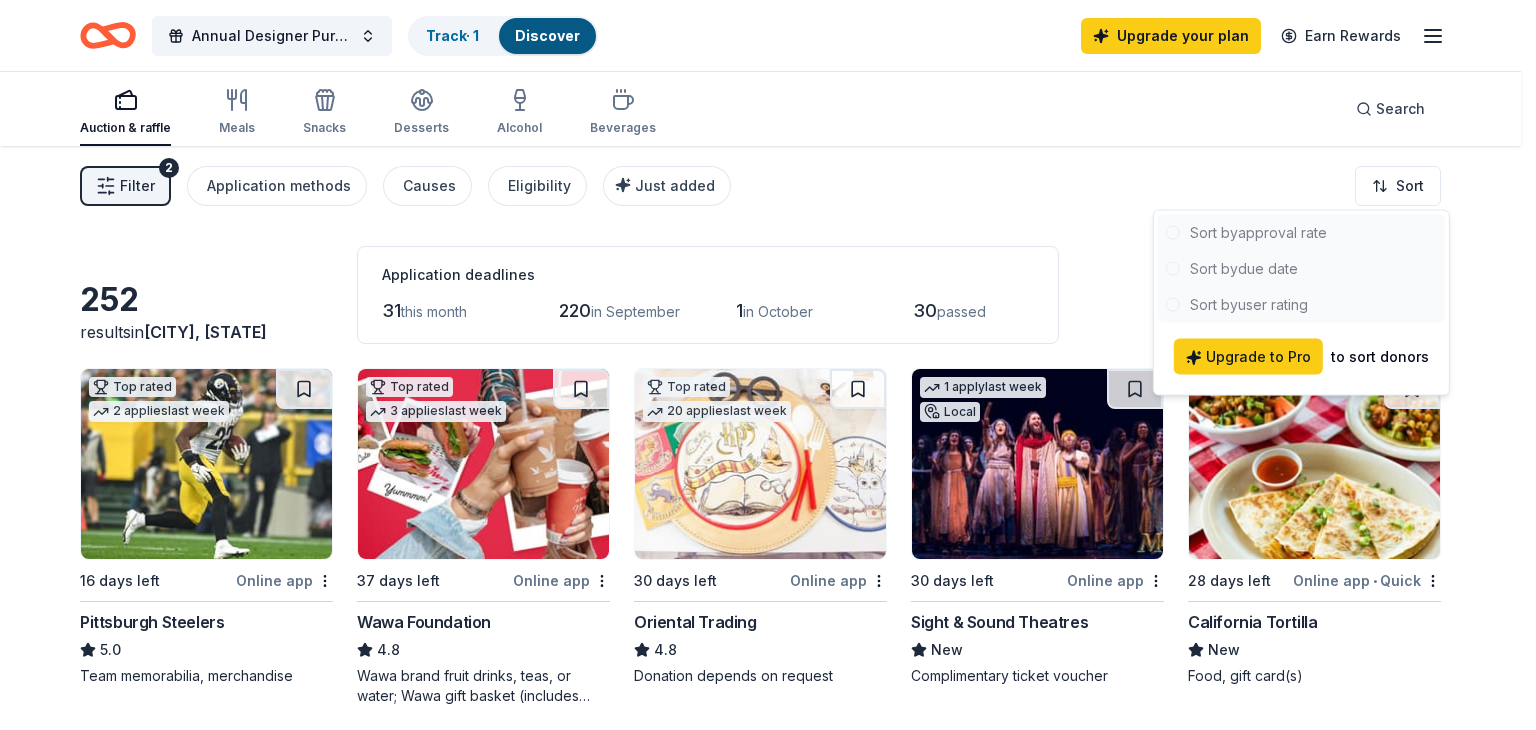 click at bounding box center (1301, 269) 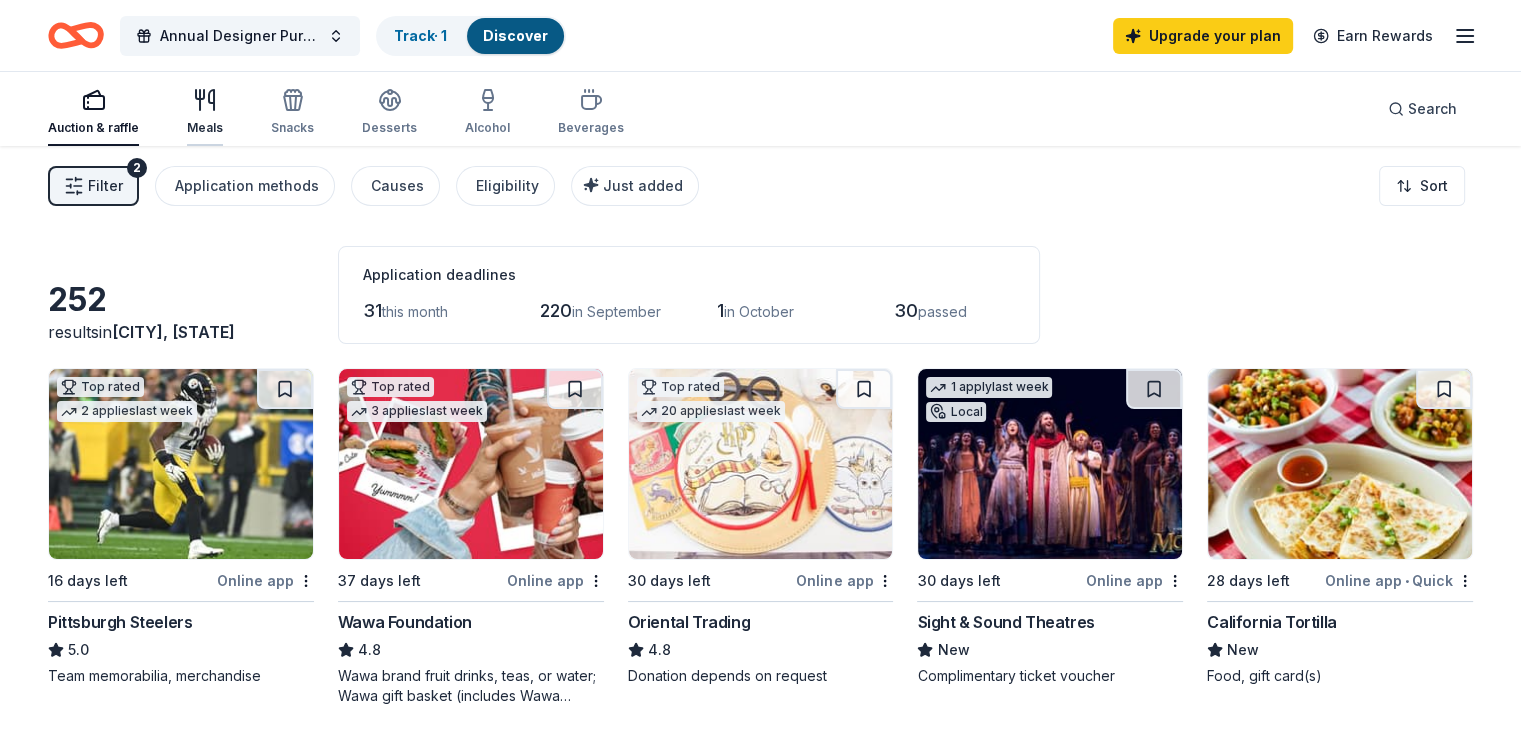 click 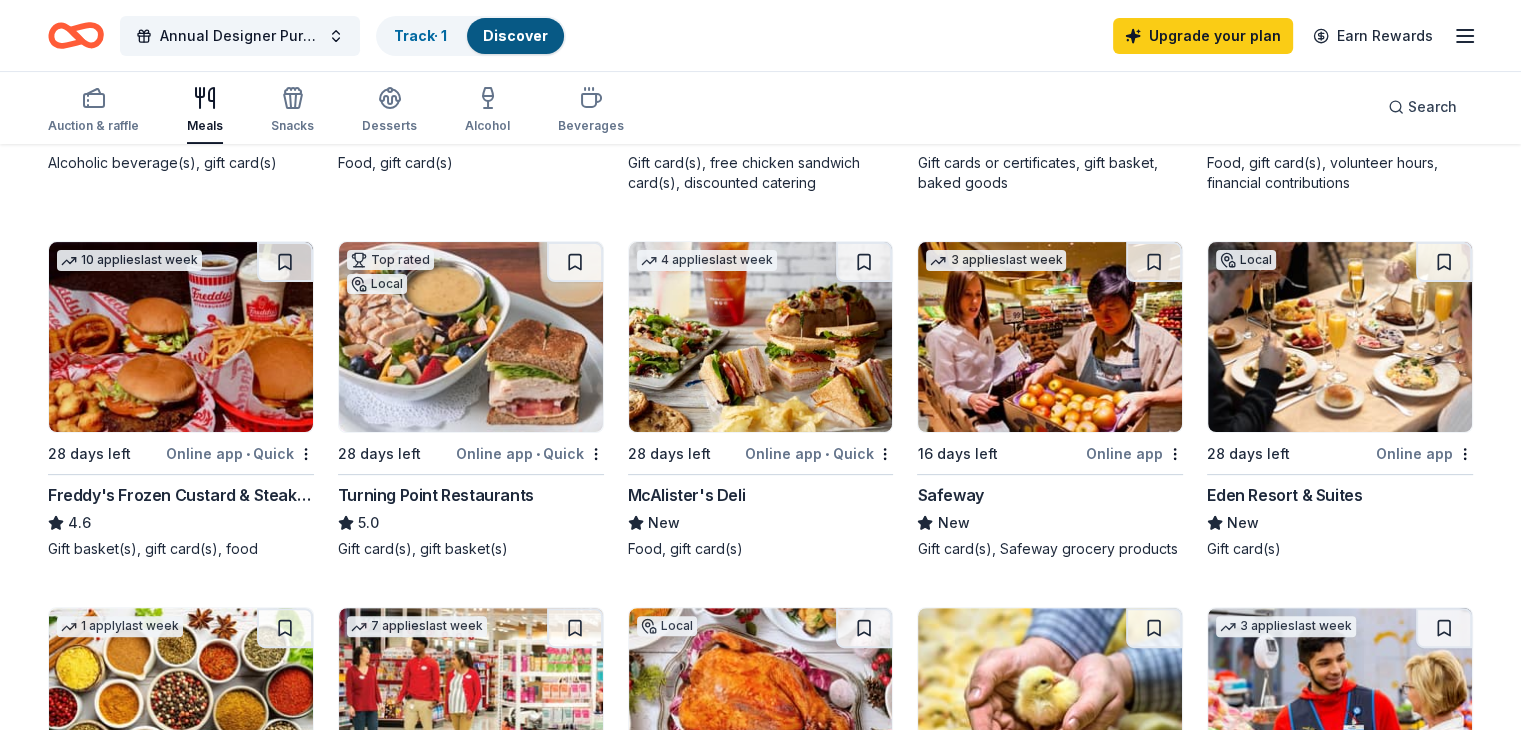 scroll, scrollTop: 573, scrollLeft: 0, axis: vertical 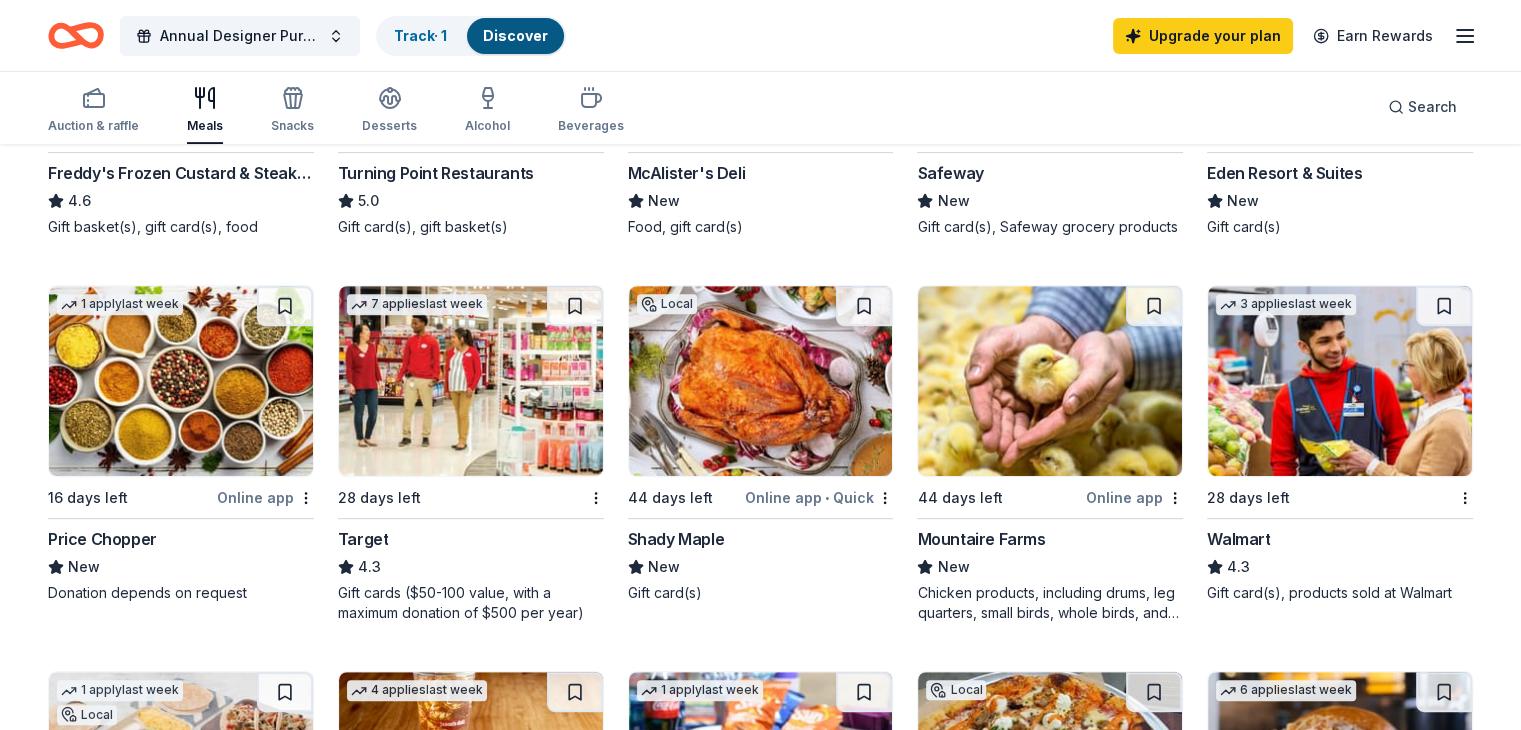 click at bounding box center (471, 381) 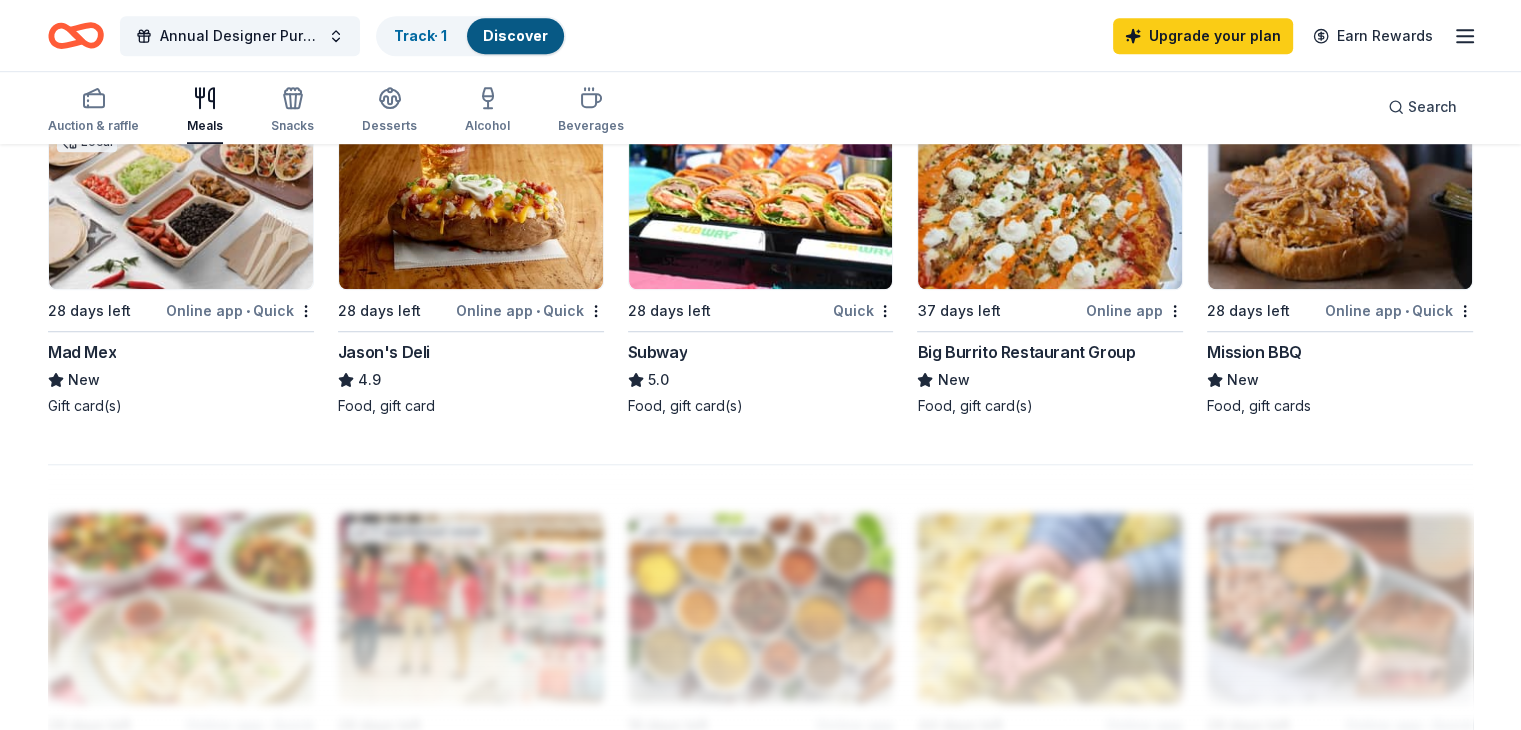 scroll, scrollTop: 1421, scrollLeft: 0, axis: vertical 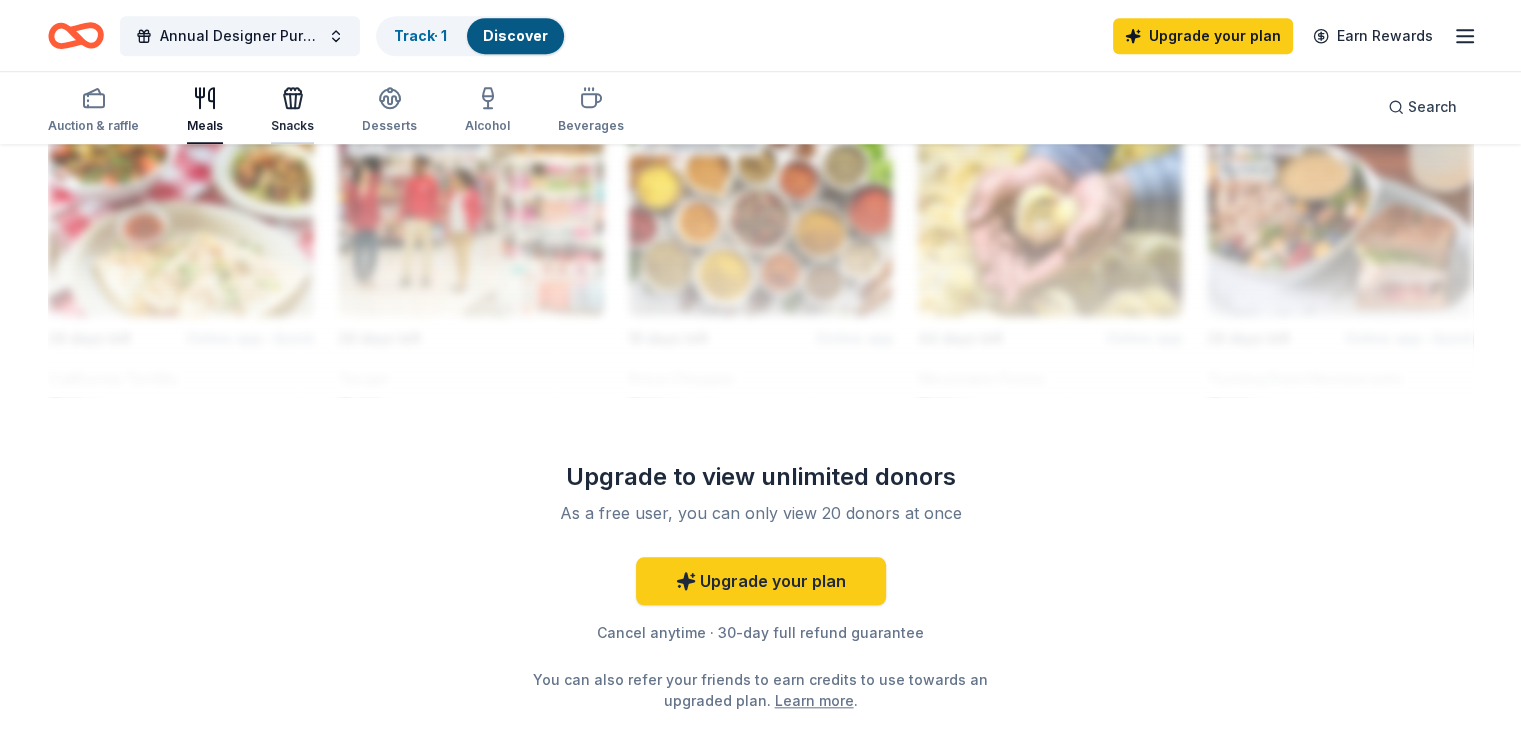 click 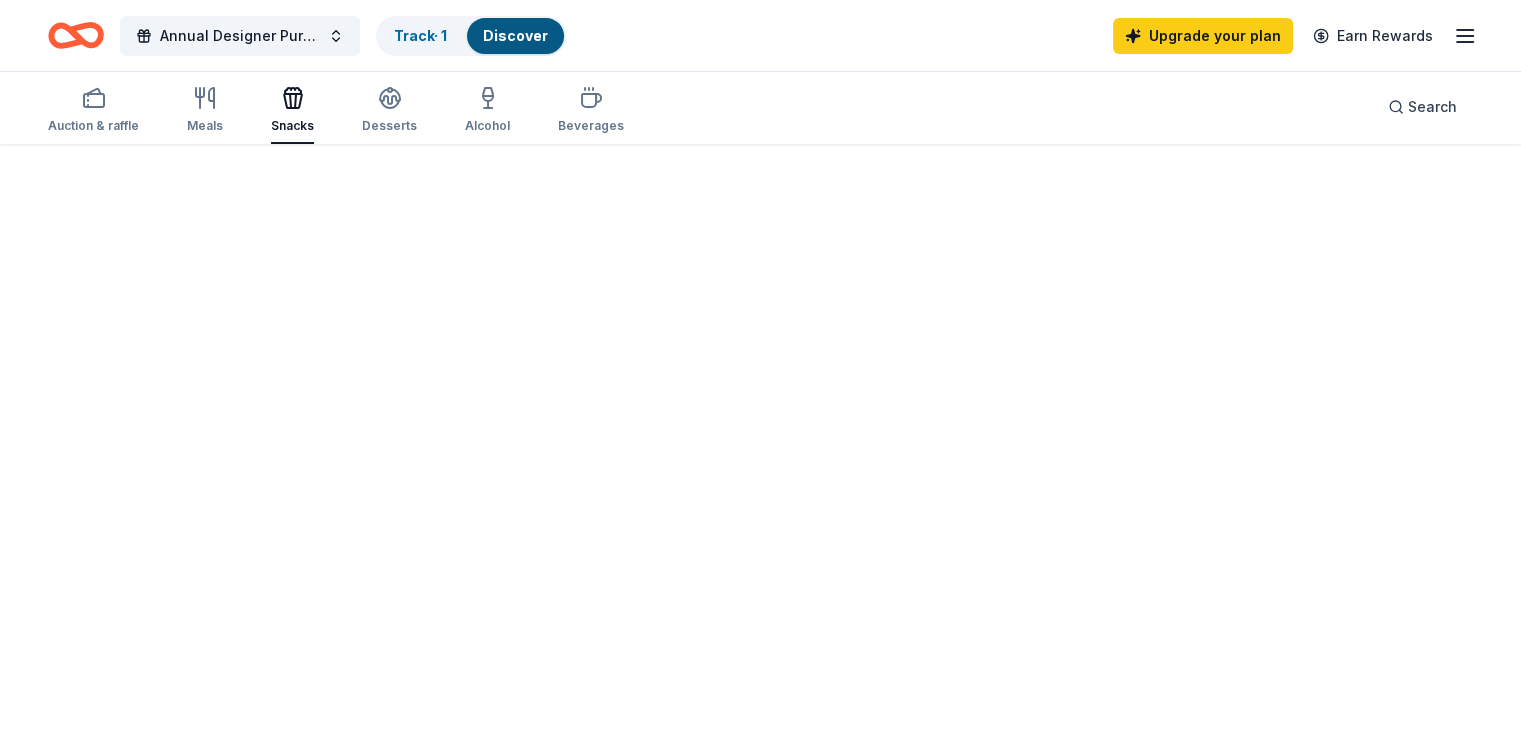 scroll, scrollTop: 0, scrollLeft: 0, axis: both 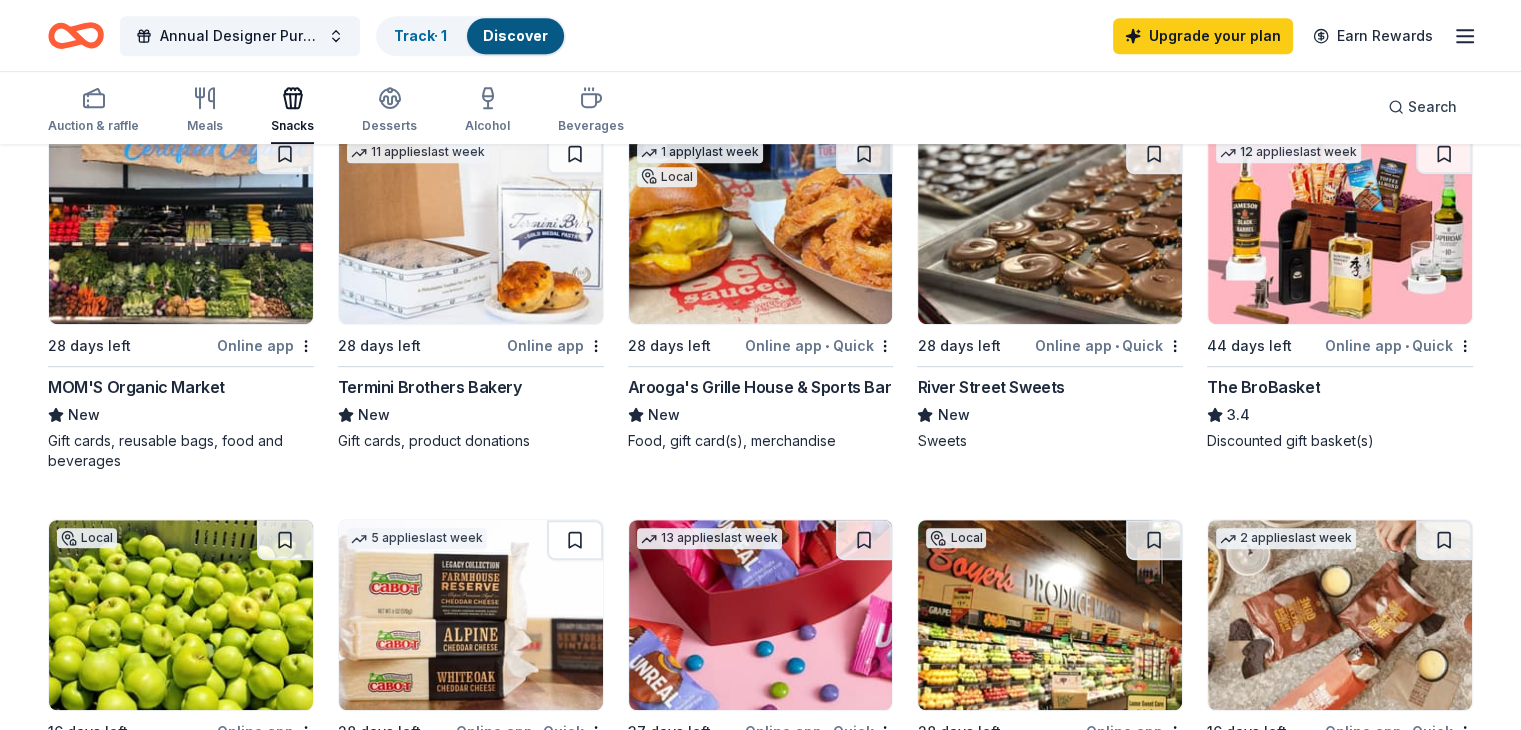 click at bounding box center (1050, 229) 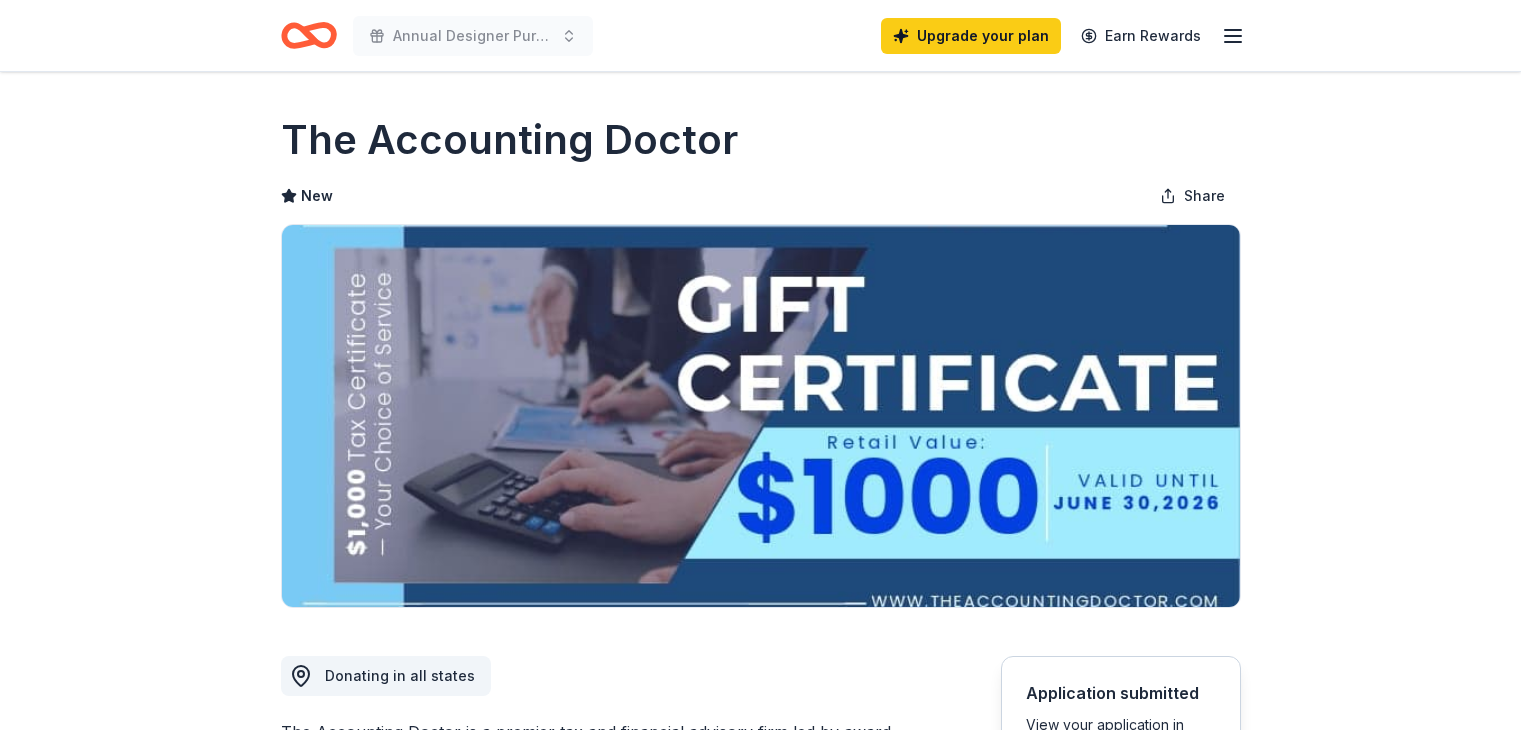 scroll, scrollTop: 0, scrollLeft: 0, axis: both 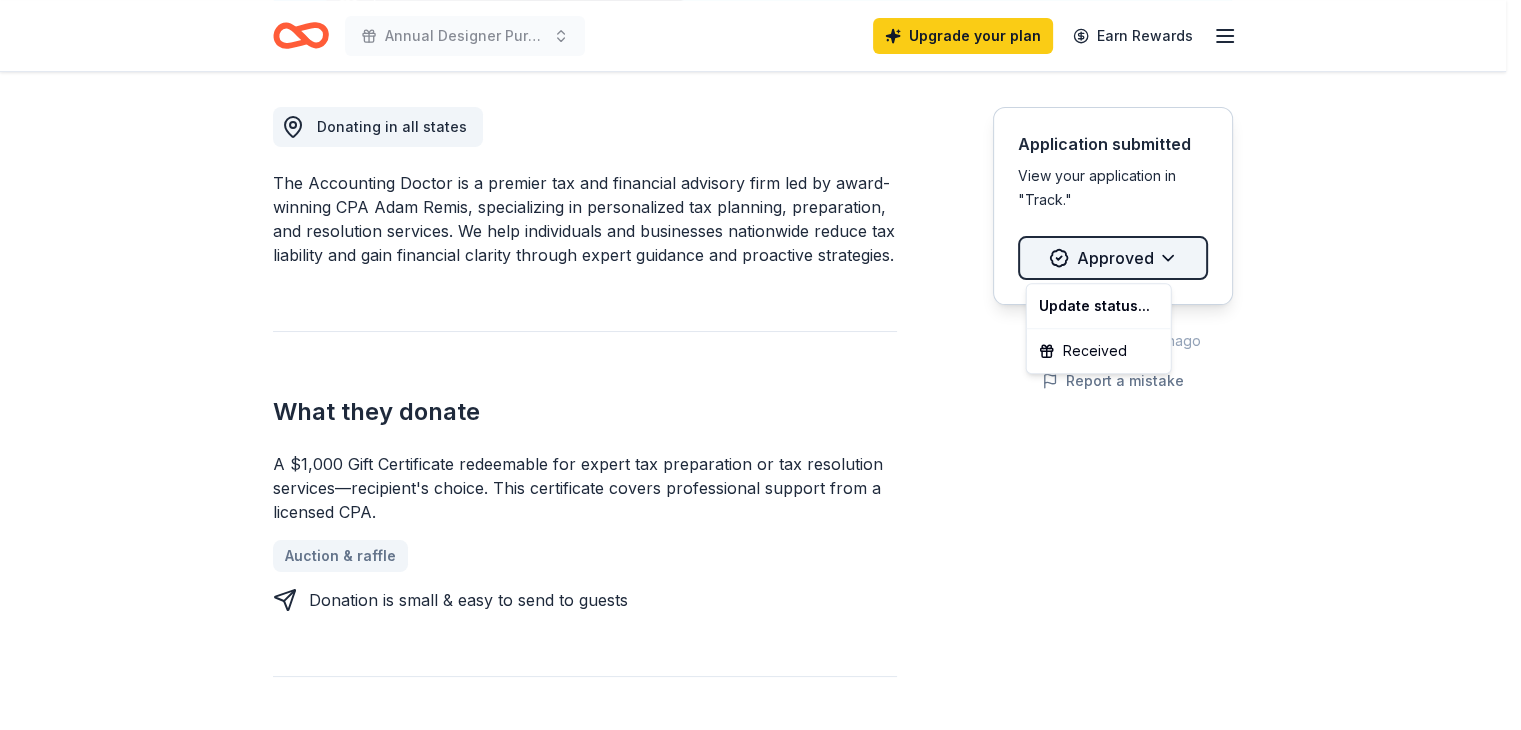 click on "Annual Designer Purse Bingo Upgrade your plan Earn Rewards Due in 51 days Share The Accounting Doctor New Share Donating in all states The Accounting Doctor is a premier tax and financial advisory firm led by award-winning CPA Adam Remis, specializing in personalized tax planning, preparation, and resolution services. We help individuals and businesses nationwide reduce tax liability and gain financial clarity through expert guidance and proactive strategies. What they donate A $1,000 Gift Certificate redeemable for expert tax preparation or tax resolution services—recipient's choice. This certificate covers professional support from a licensed CPA. Auction & raffle Donation is small & easy to send to guests Who they donate to  Preferred Organizations that support underserved communities, including single parents, veterans, entrepreneurs, and individuals facing financial hardship. We also prioritize causes focused on financial literacy, education, and economic empowerment. Education Military Social Justice" at bounding box center (760, -184) 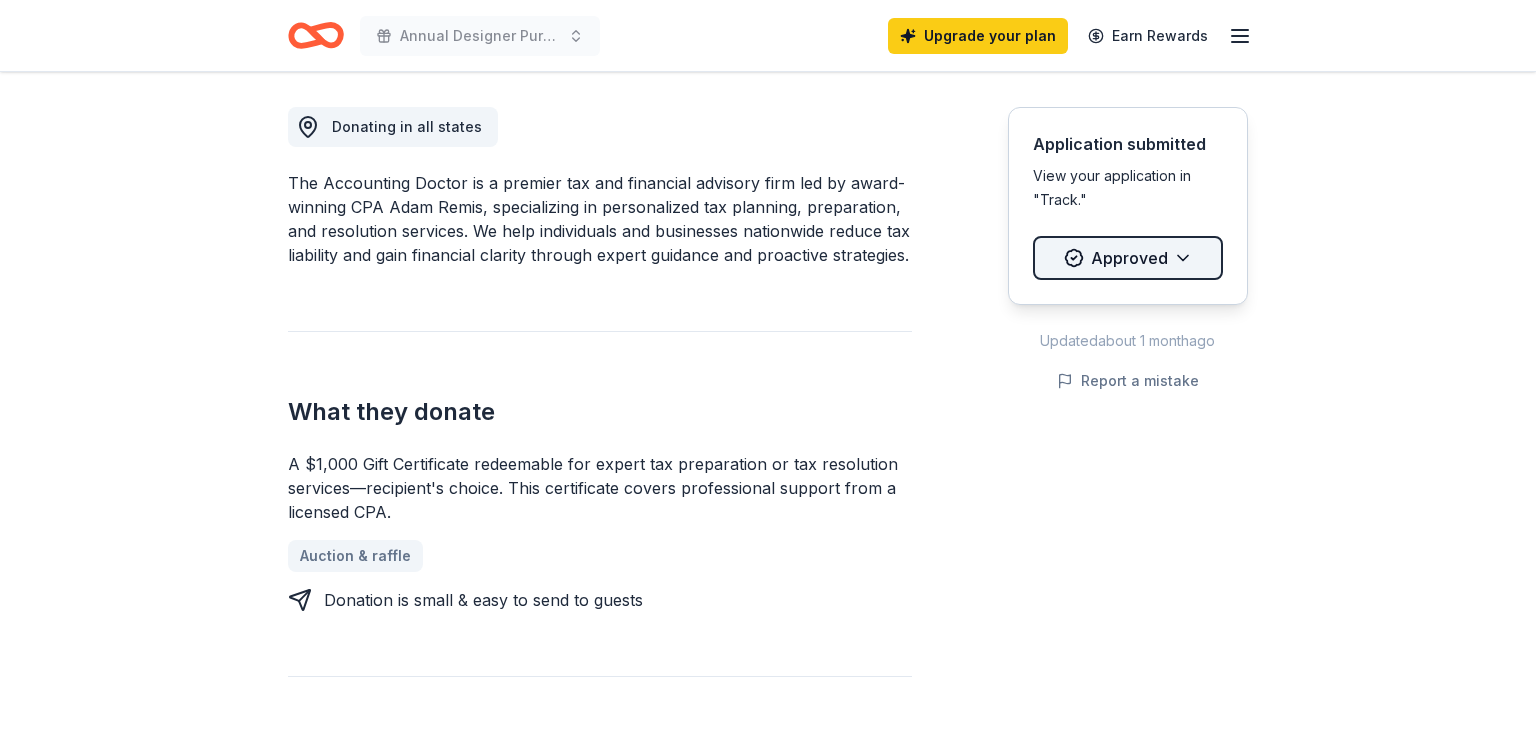 click on "Annual Designer Purse Bingo Upgrade your plan Earn Rewards Due in 51 days Share The Accounting Doctor New Share Donating in all states The Accounting Doctor is a premier tax and financial advisory firm led by award-winning CPA Adam Remis, specializing in personalized tax planning, preparation, and resolution services. We help individuals and businesses nationwide reduce tax liability and gain financial clarity through expert guidance and proactive strategies. What they donate A $1,000 Gift Certificate redeemable for expert tax preparation or tax resolution services—recipient's choice. This certificate covers professional support from a licensed CPA. Auction & raffle Donation is small & easy to send to guests Who they donate to  Preferred Organizations that support underserved communities, including single parents, veterans, entrepreneurs, and individuals facing financial hardship. We also prioritize causes focused on financial literacy, education, and economic empowerment. Education Military Social Justice" at bounding box center [768, -184] 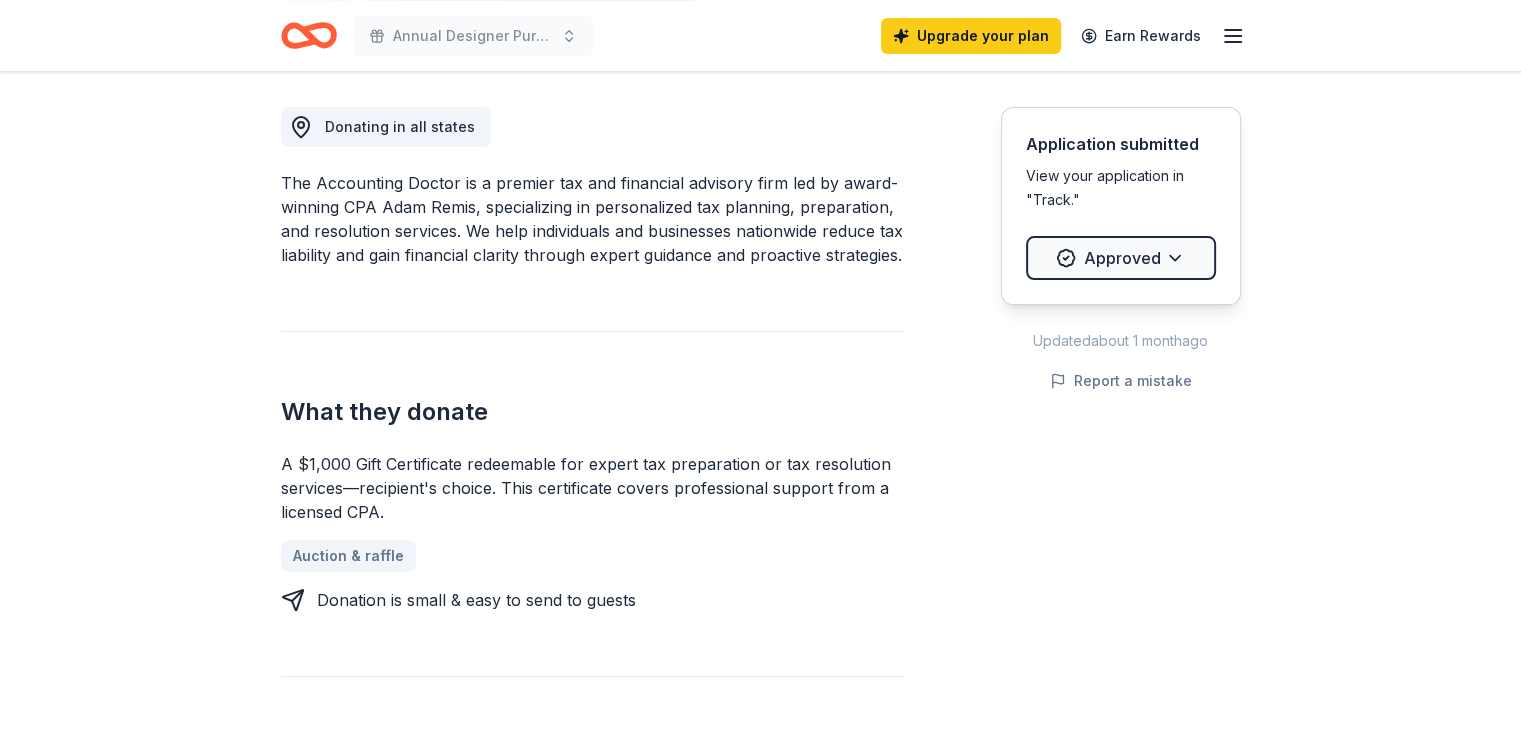 click on "View your application in "Track."" at bounding box center [1121, 188] 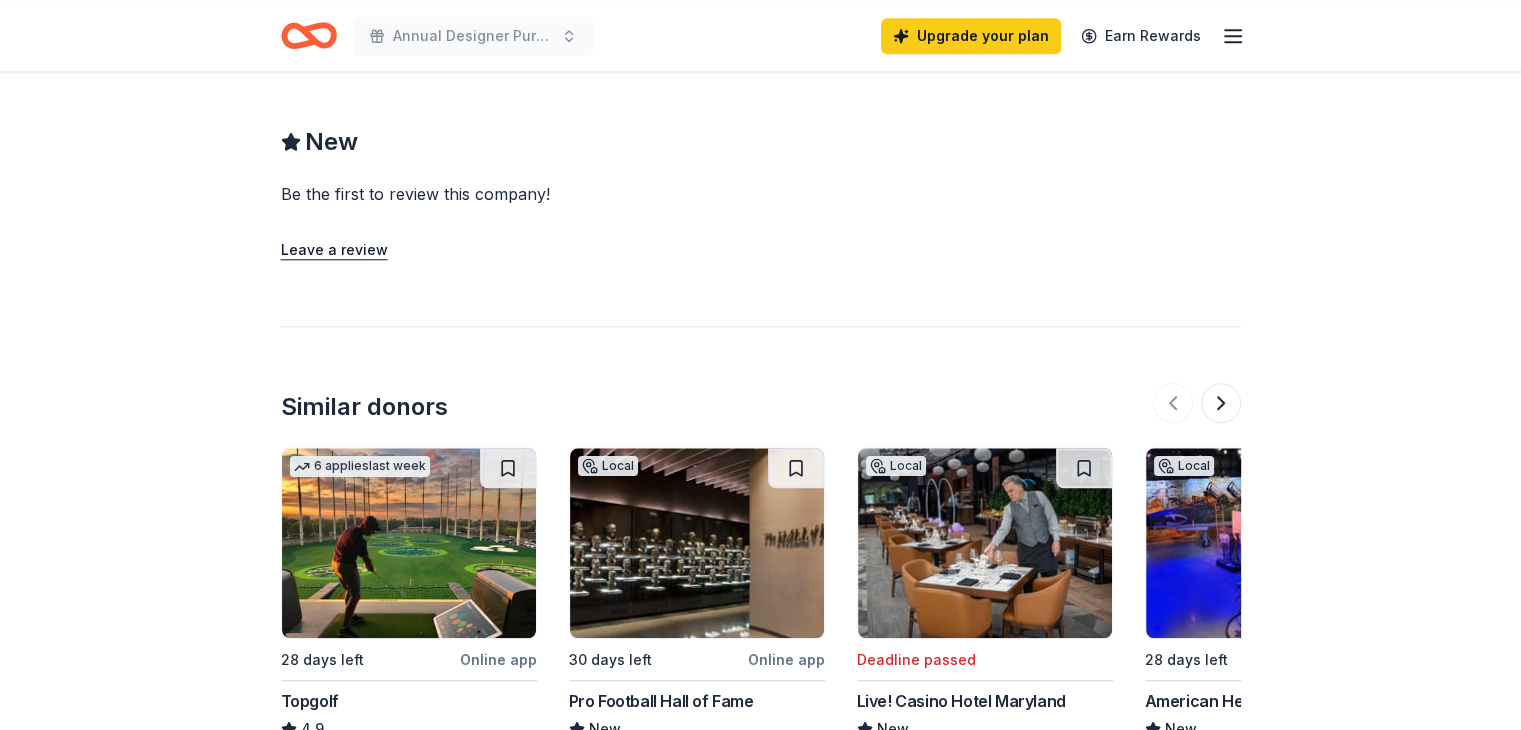 scroll, scrollTop: 1941, scrollLeft: 0, axis: vertical 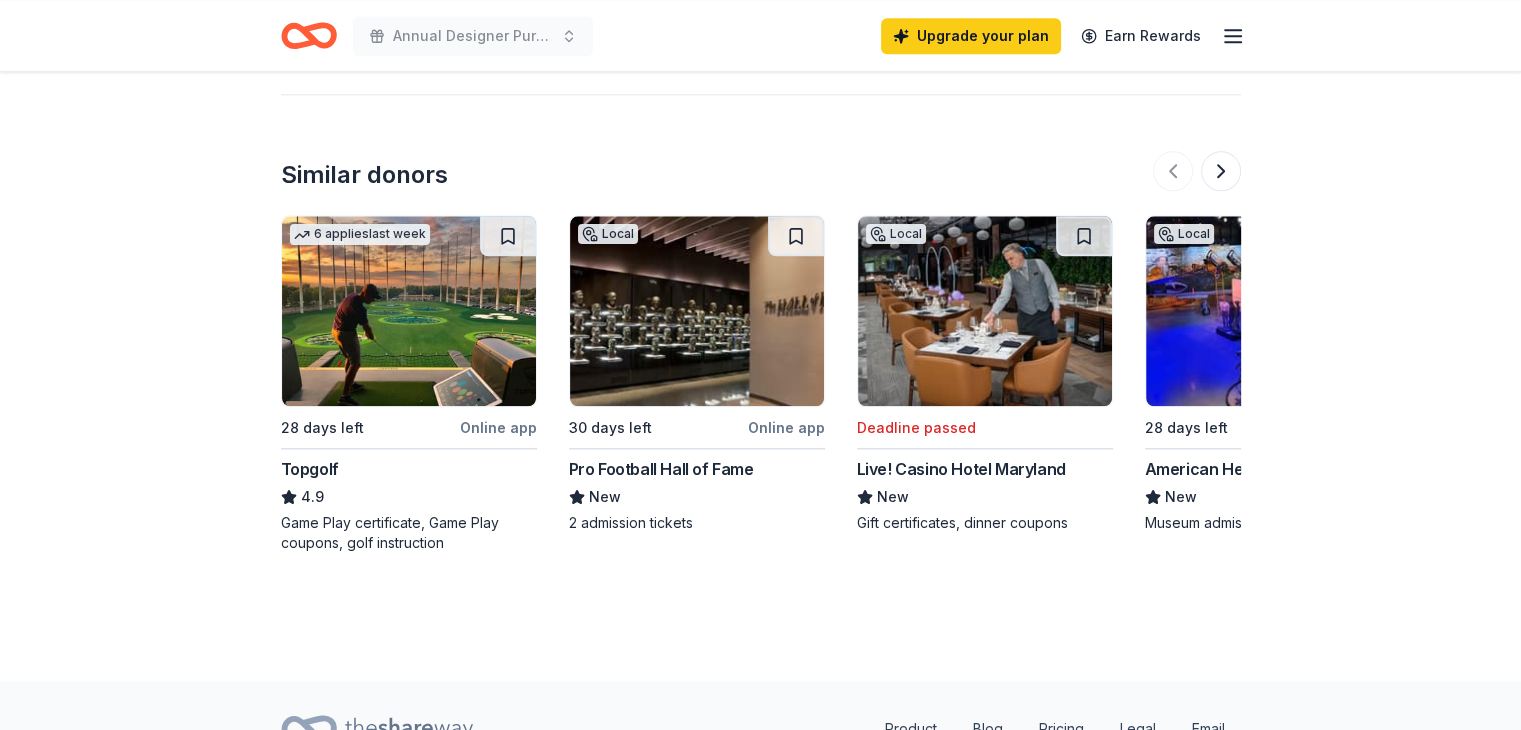 click at bounding box center [409, 311] 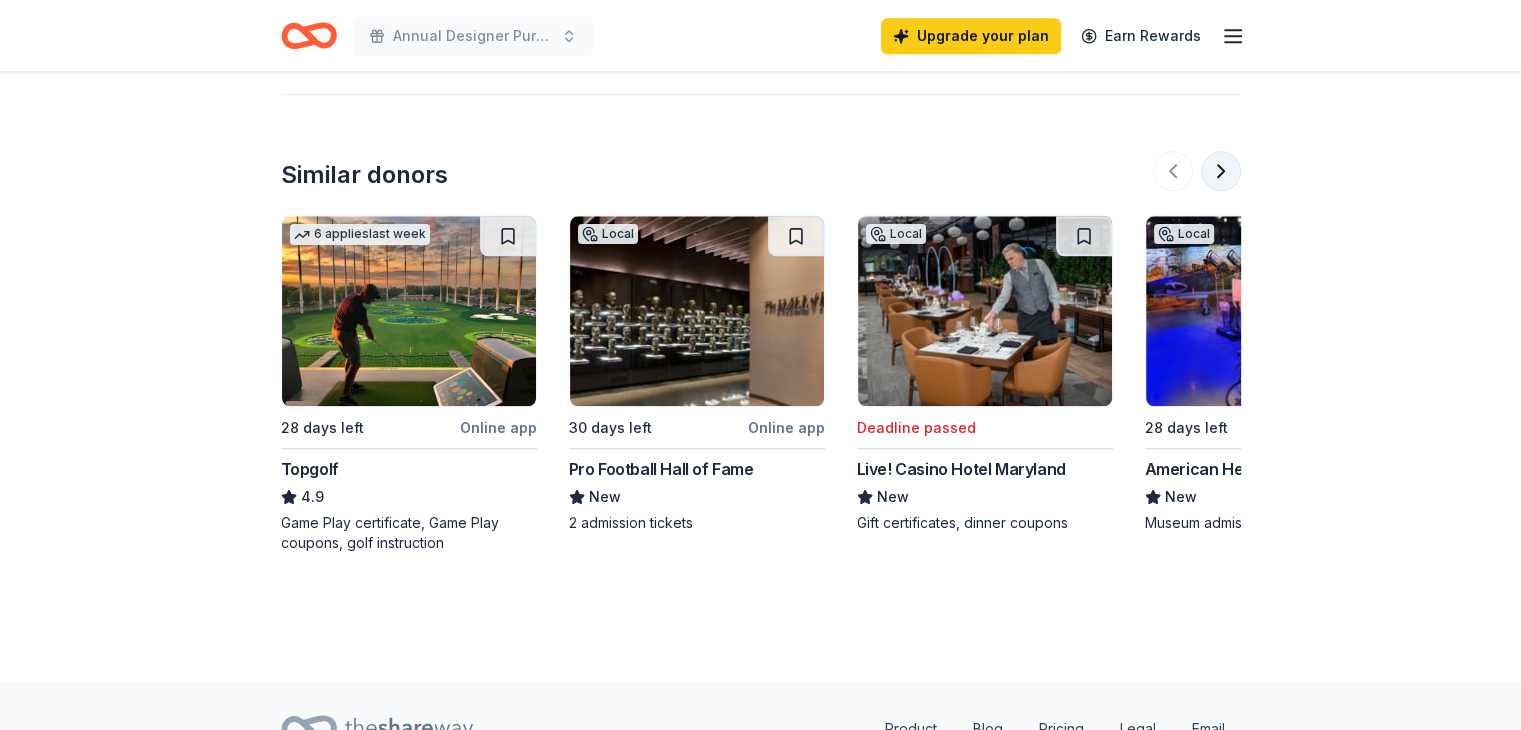 click at bounding box center (1221, 171) 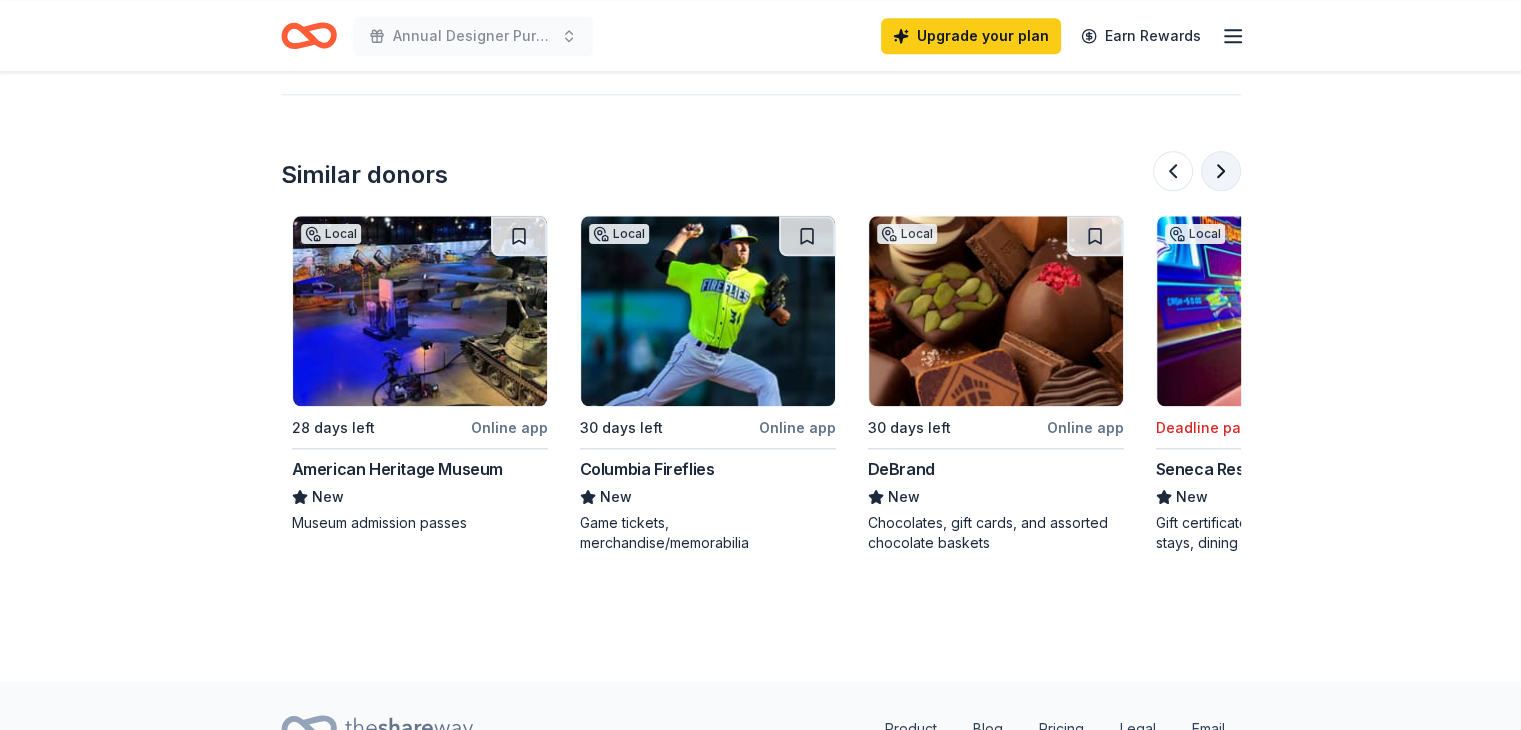 scroll, scrollTop: 0, scrollLeft: 864, axis: horizontal 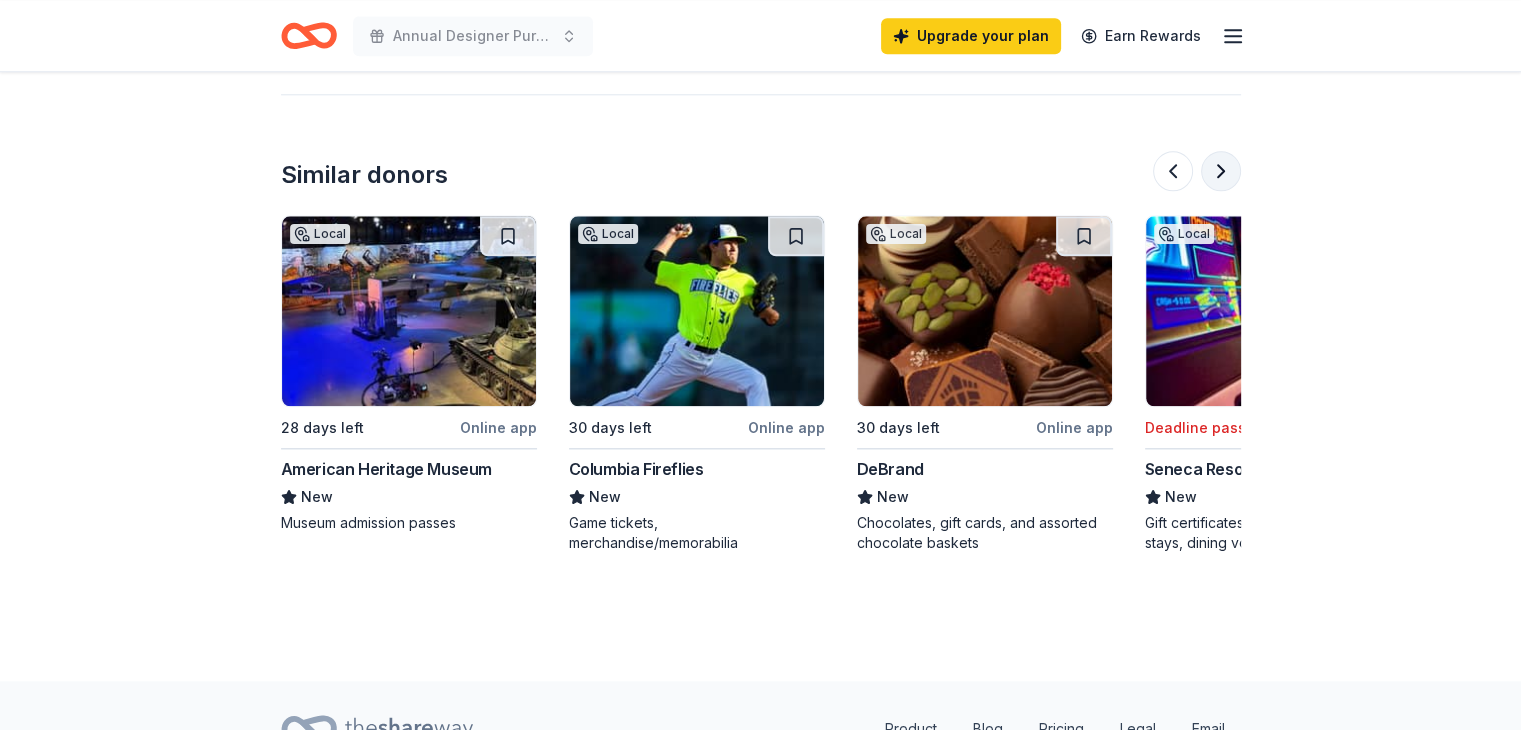 click at bounding box center [1221, 171] 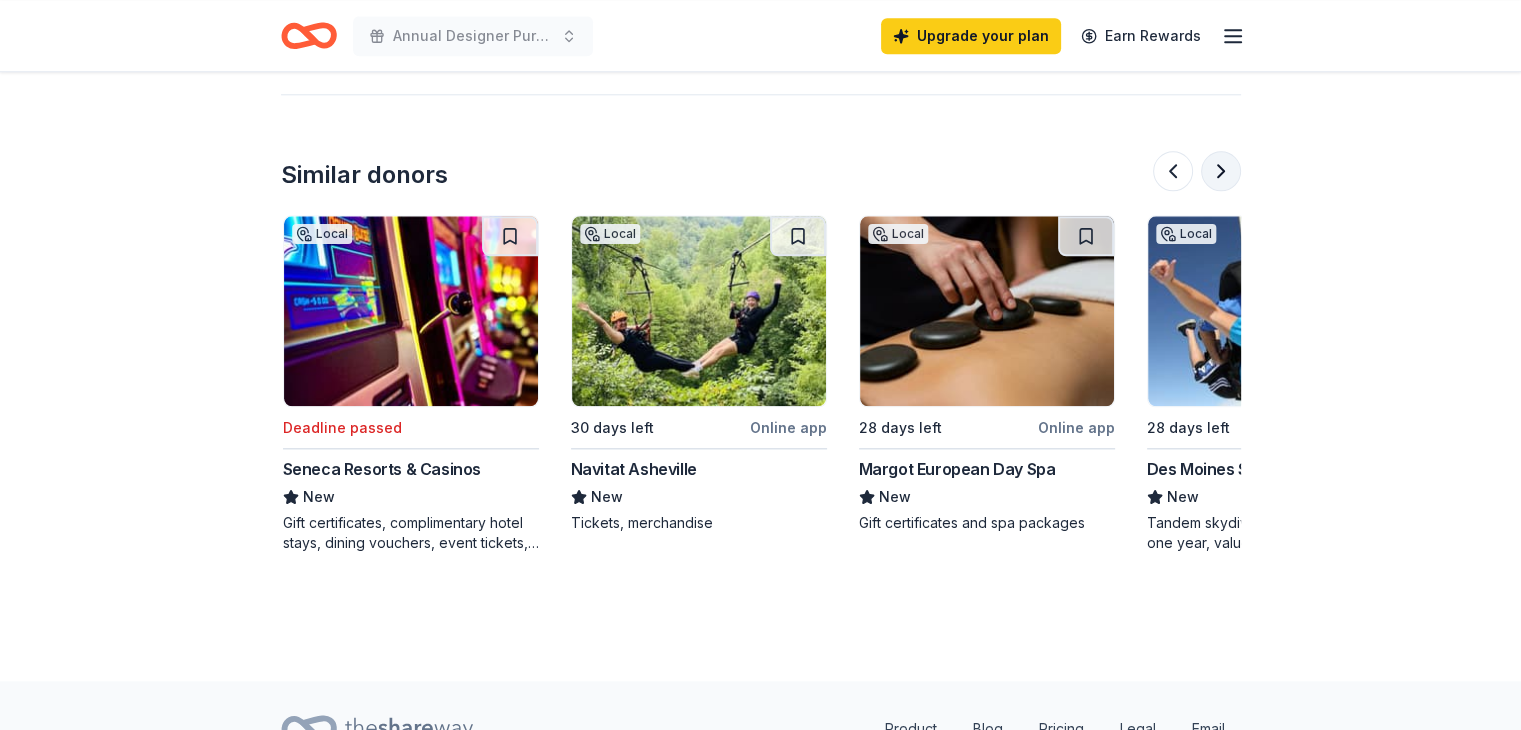scroll, scrollTop: 0, scrollLeft: 1728, axis: horizontal 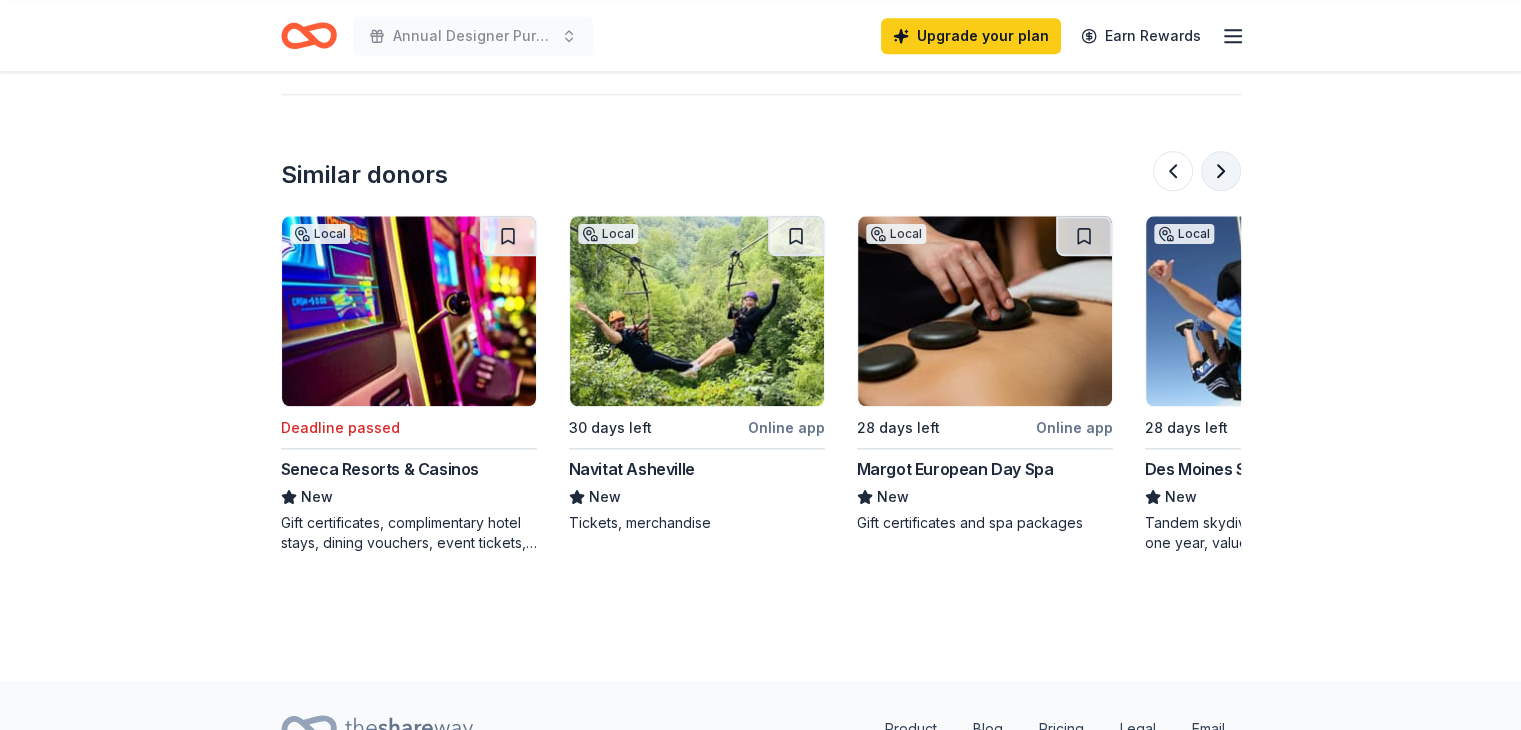click at bounding box center (1221, 171) 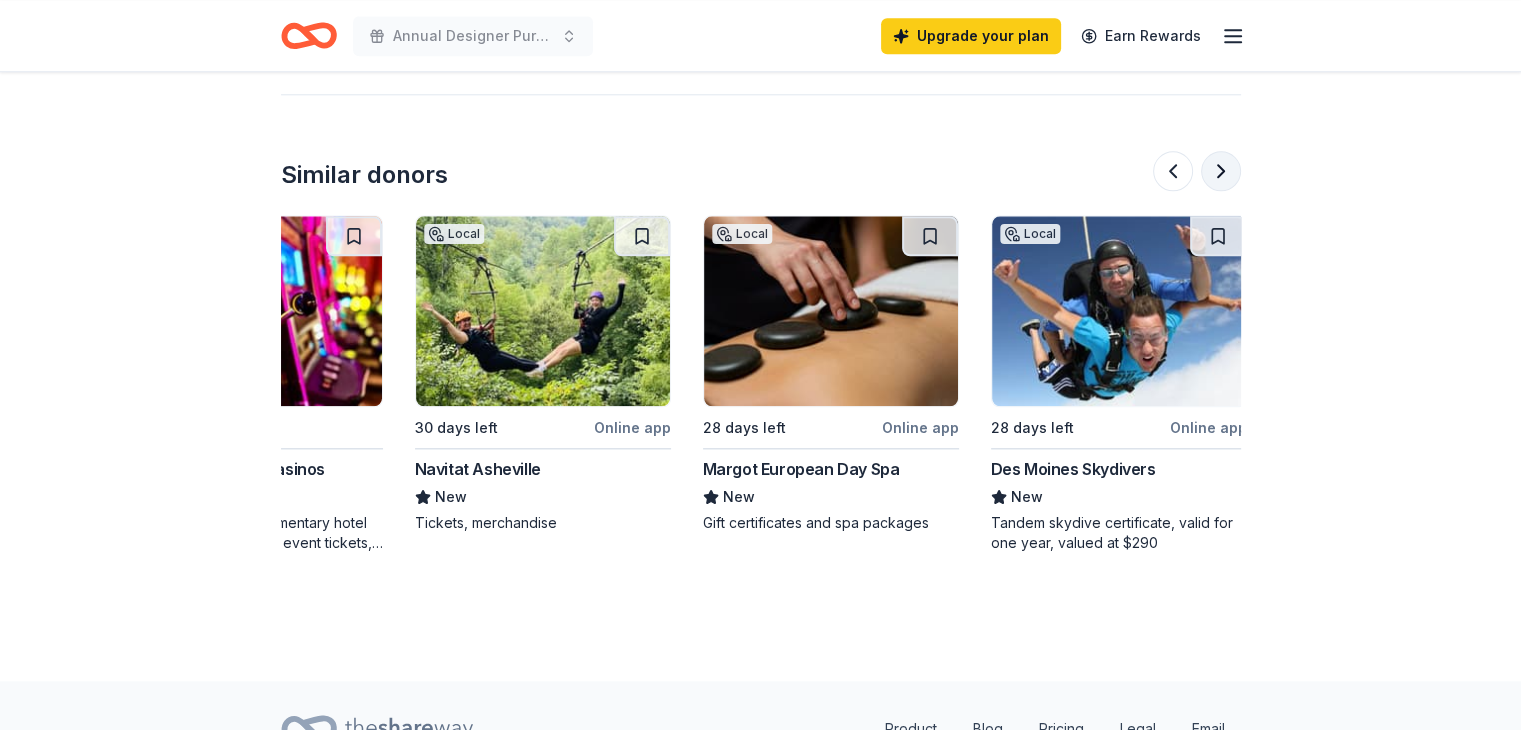 scroll, scrollTop: 0, scrollLeft: 1888, axis: horizontal 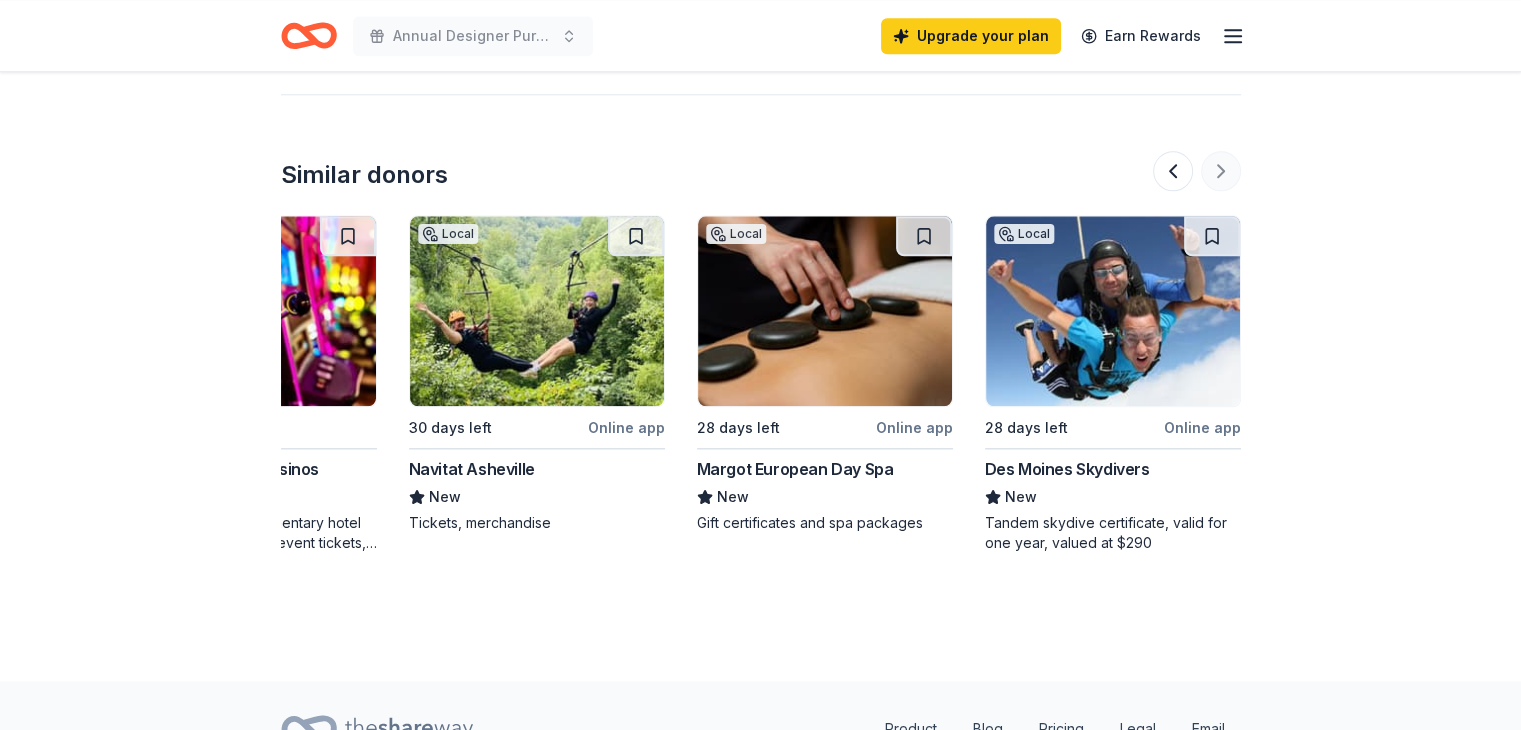 click at bounding box center (1197, 171) 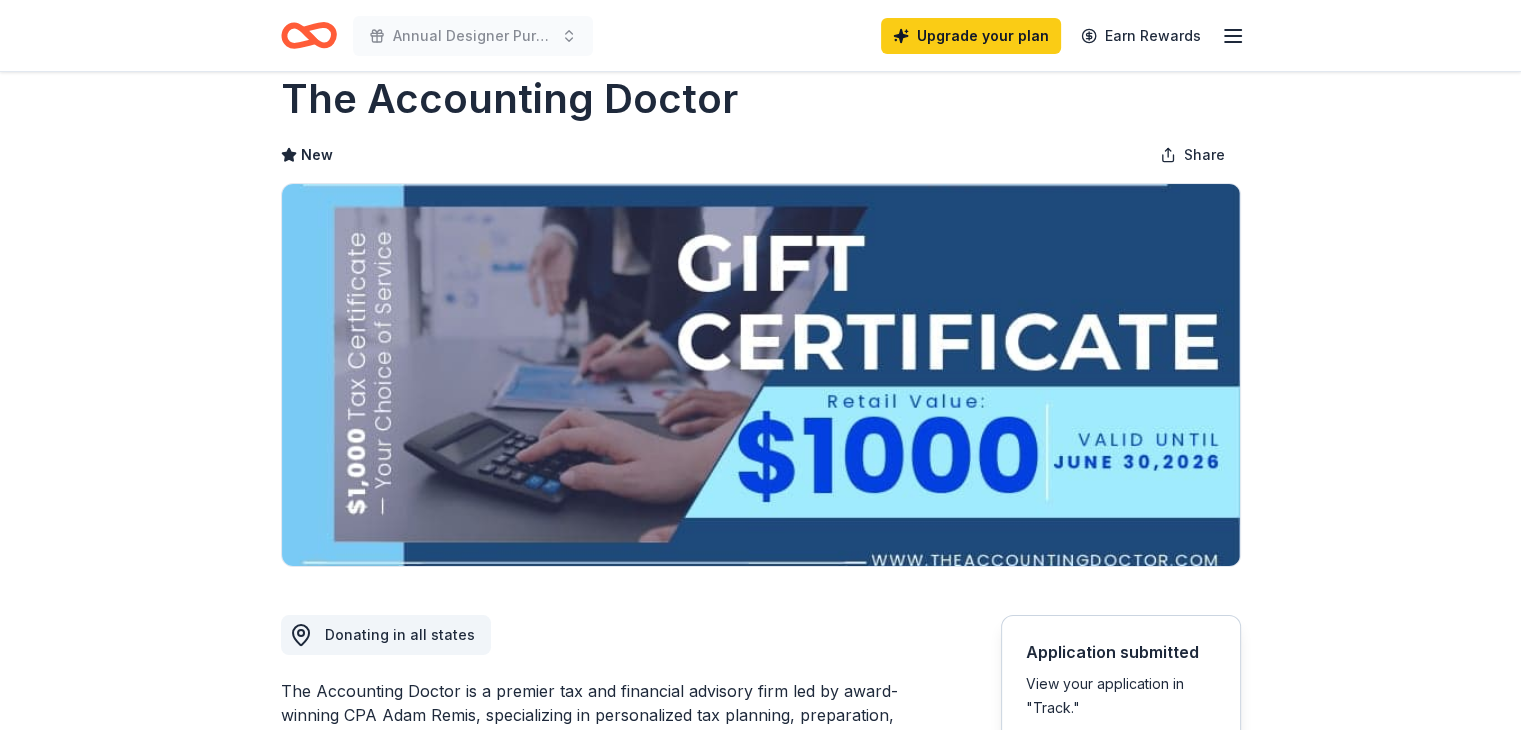 scroll, scrollTop: 0, scrollLeft: 0, axis: both 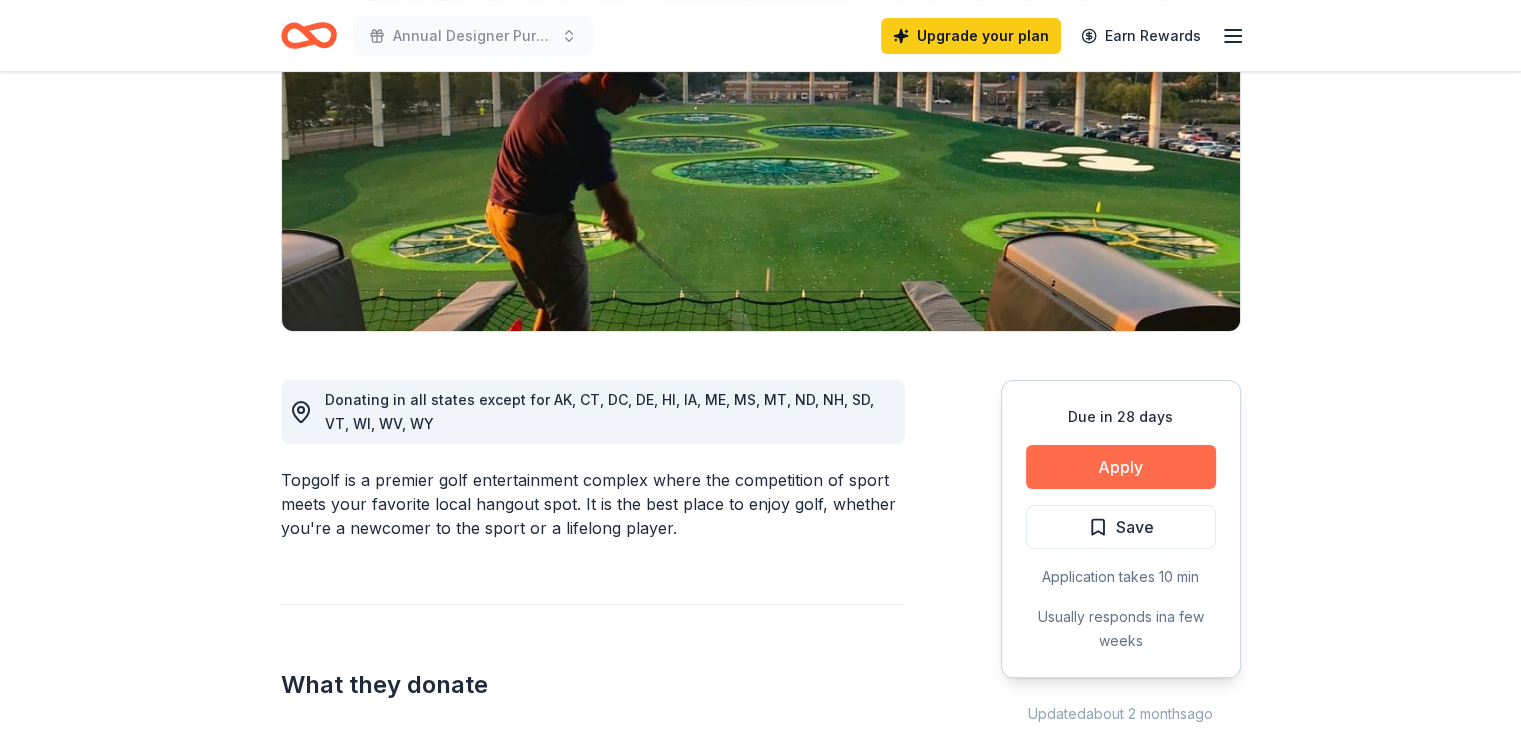 click on "Apply" at bounding box center (1121, 467) 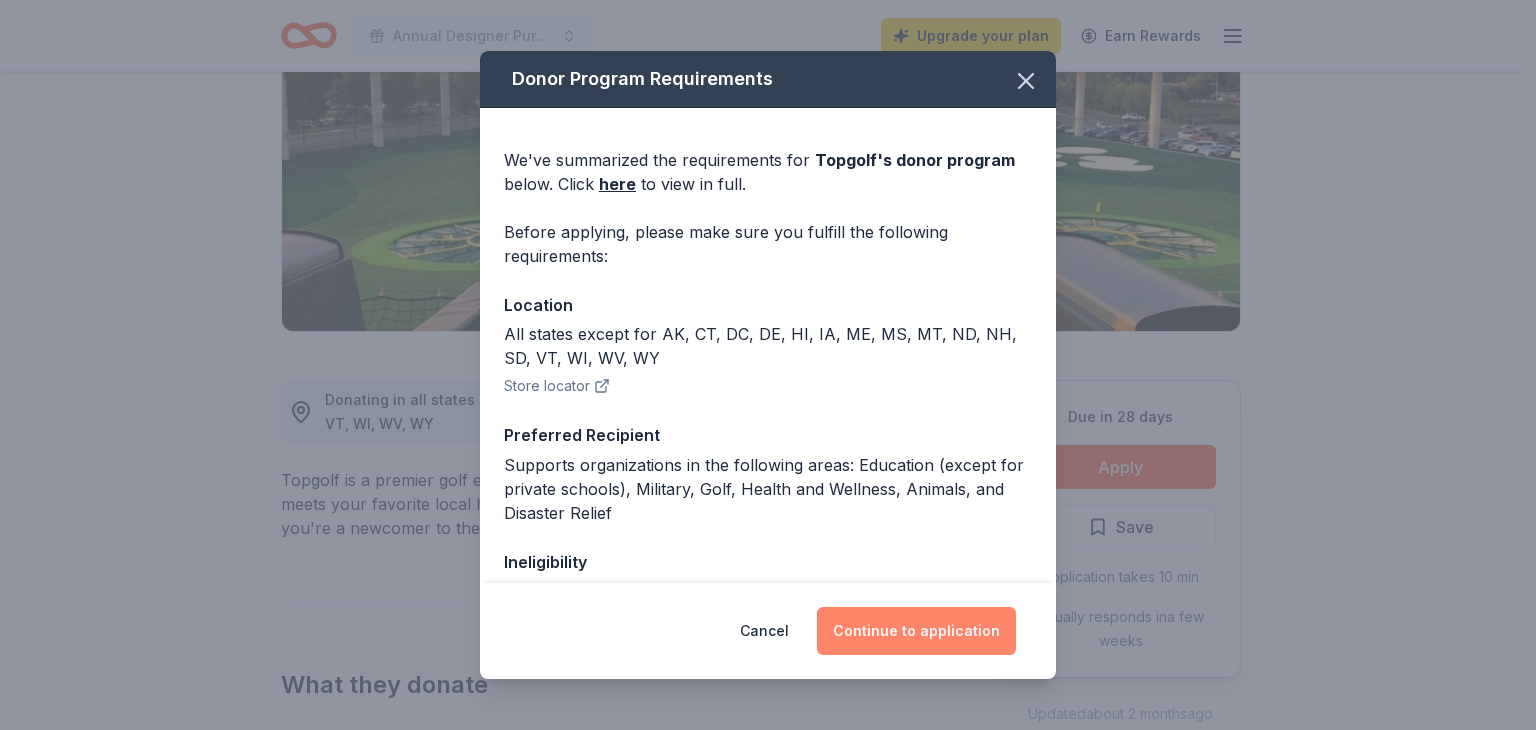 click on "Continue to application" at bounding box center (916, 631) 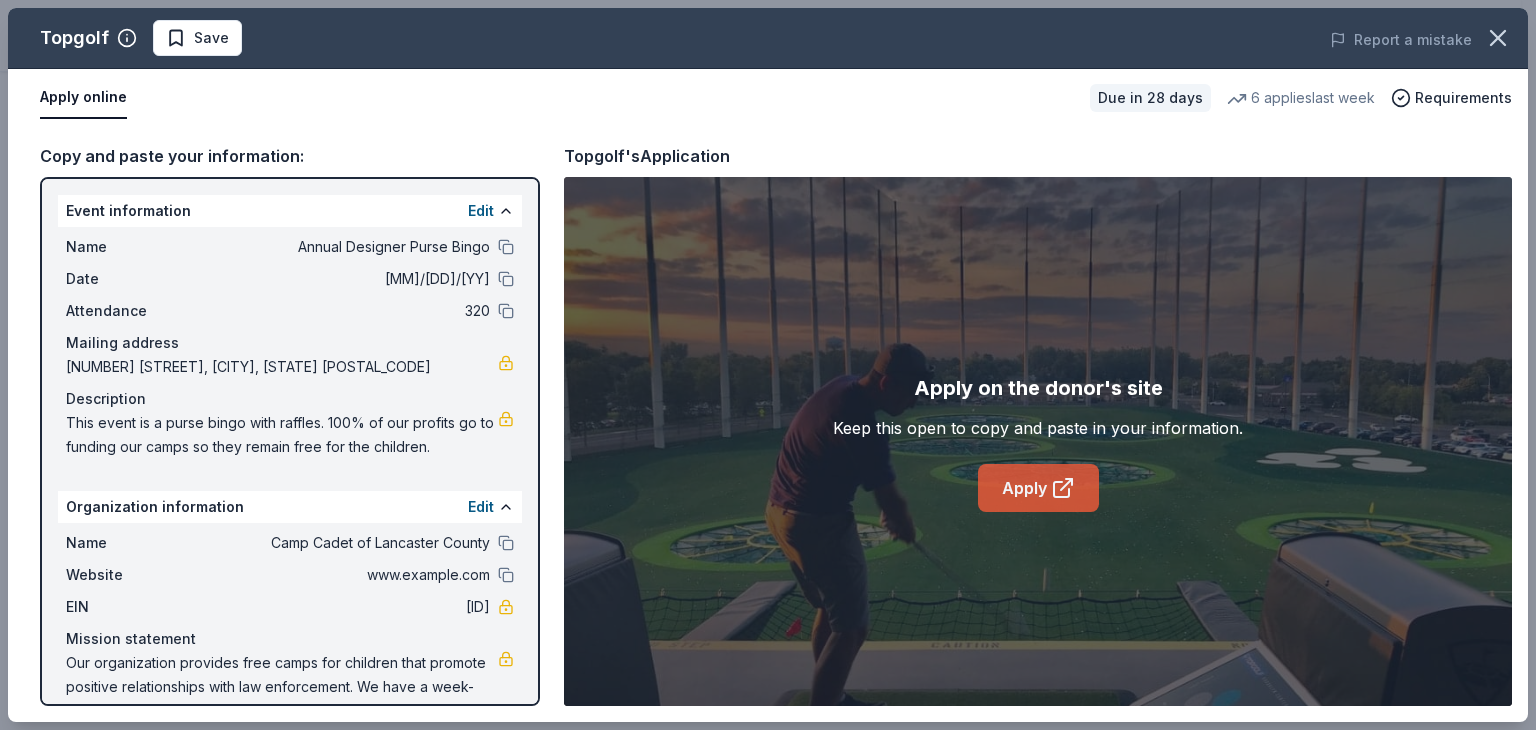 click on "Apply" at bounding box center (1038, 488) 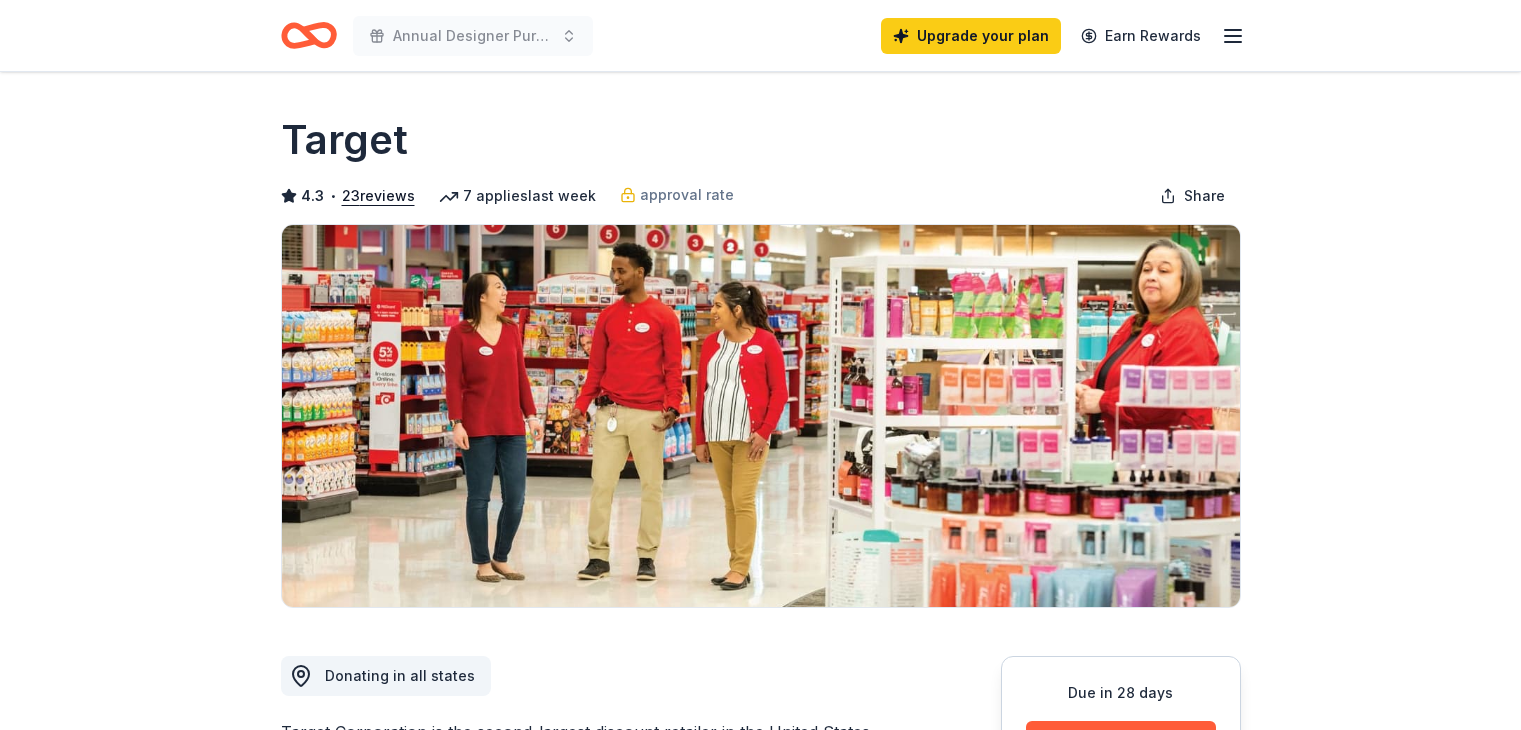scroll, scrollTop: 0, scrollLeft: 0, axis: both 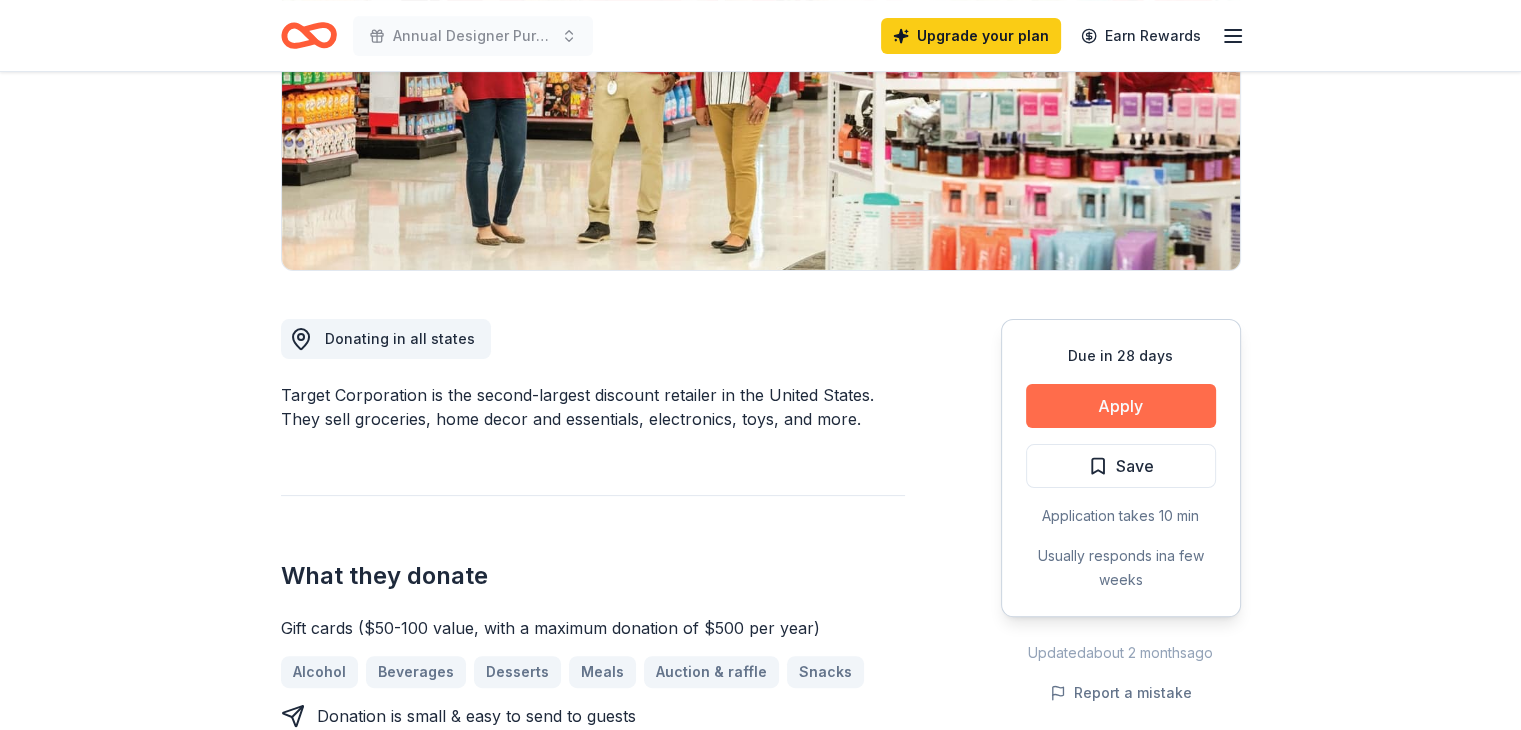 click on "Apply" at bounding box center [1121, 406] 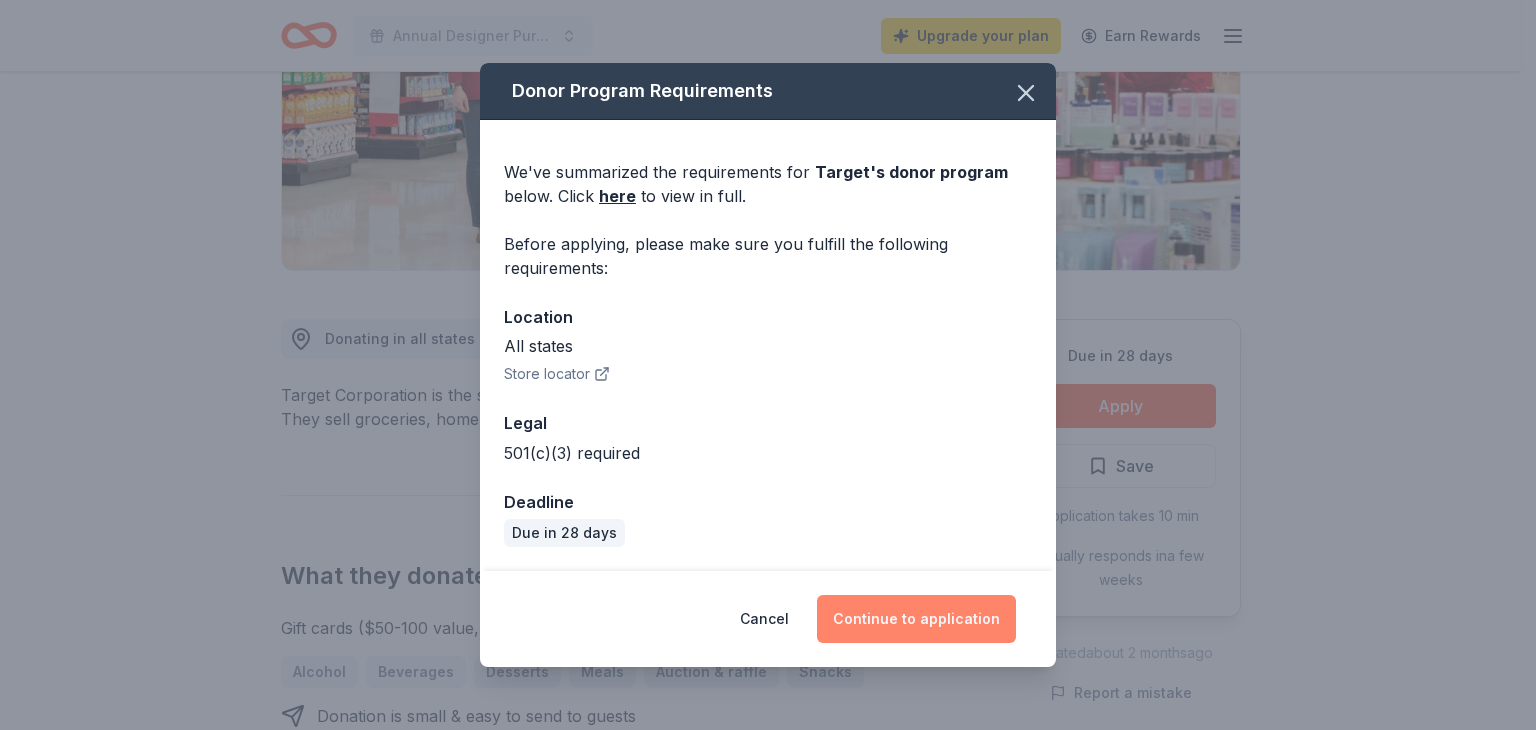 click on "Continue to application" at bounding box center [916, 619] 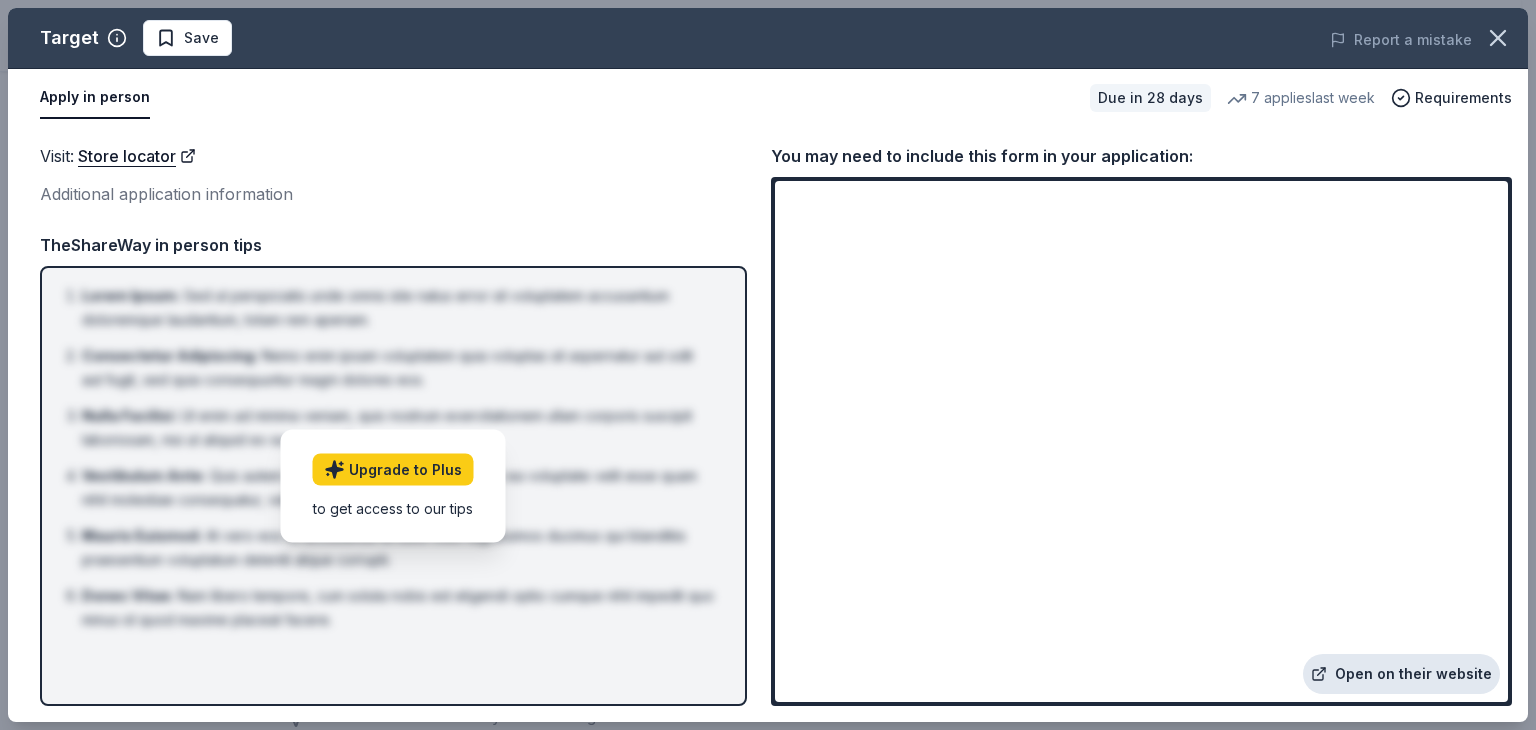 click on "Open on their website" at bounding box center [1401, 674] 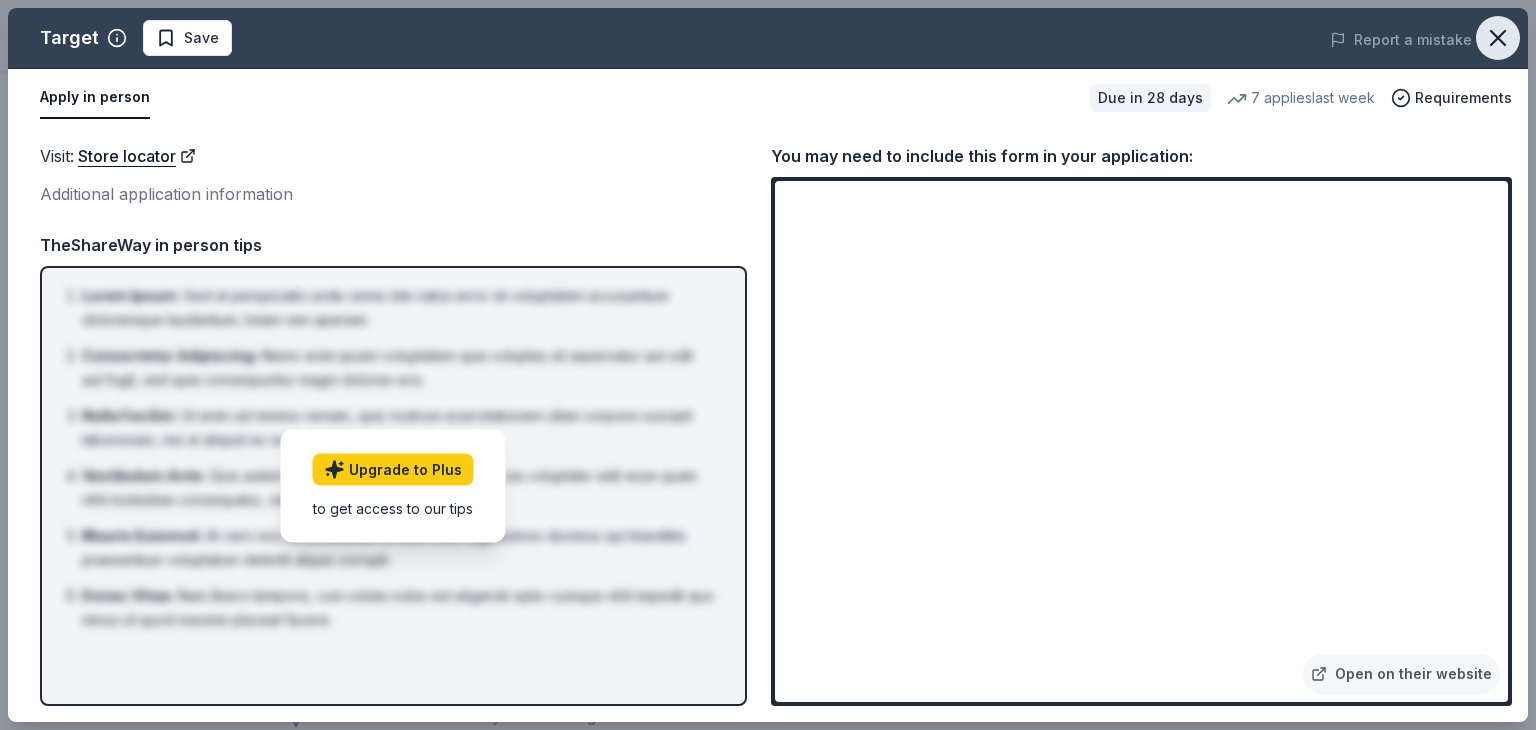 click 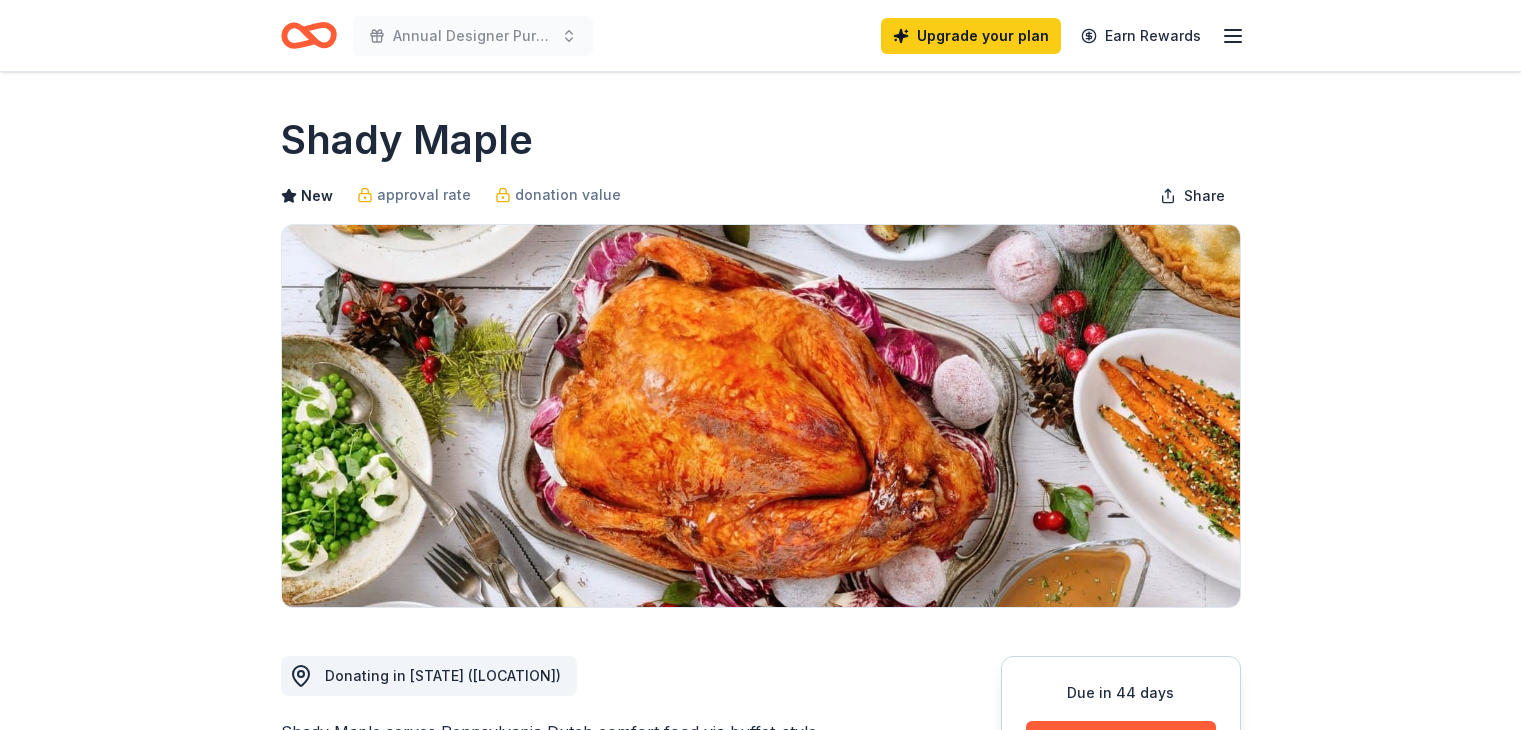 scroll, scrollTop: 0, scrollLeft: 0, axis: both 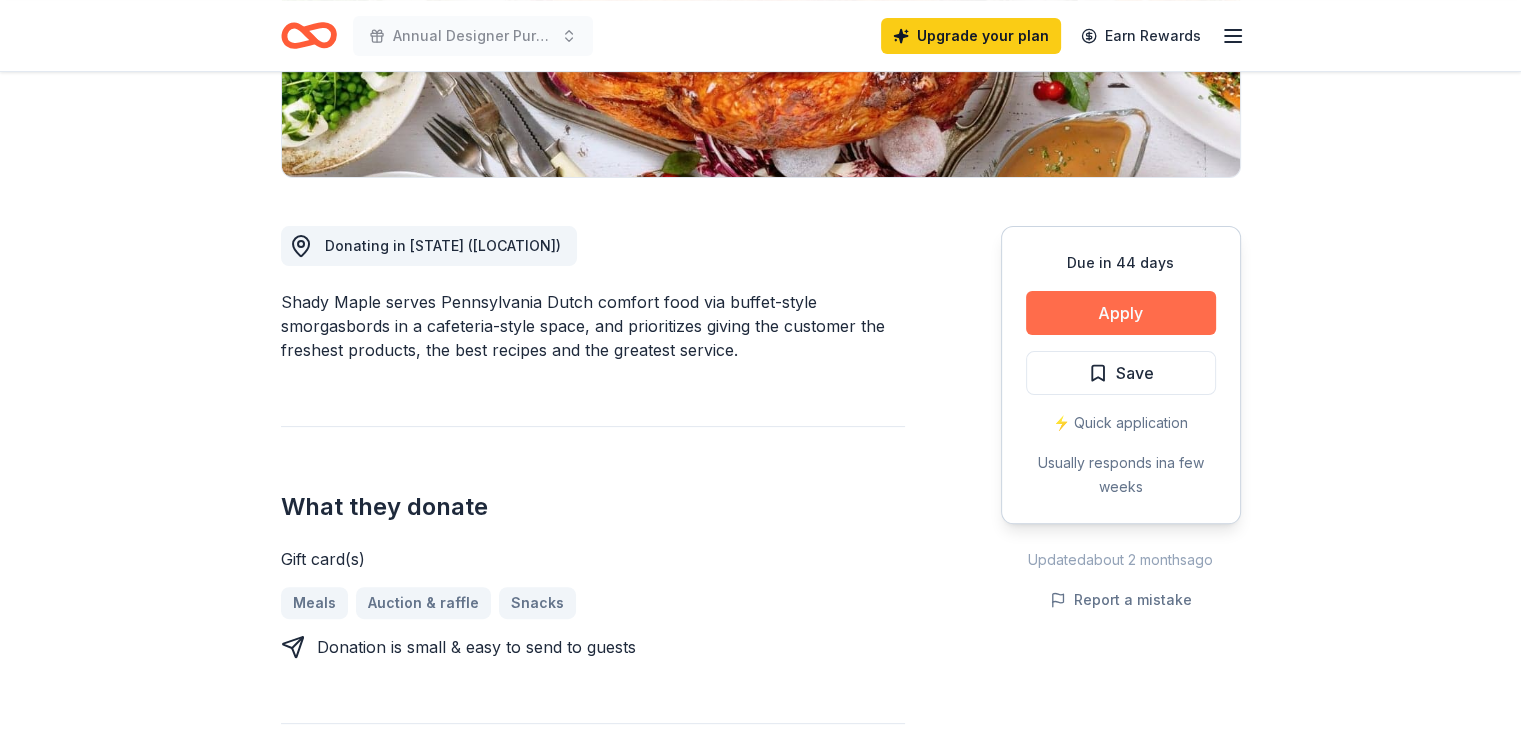 click on "Apply" at bounding box center [1121, 313] 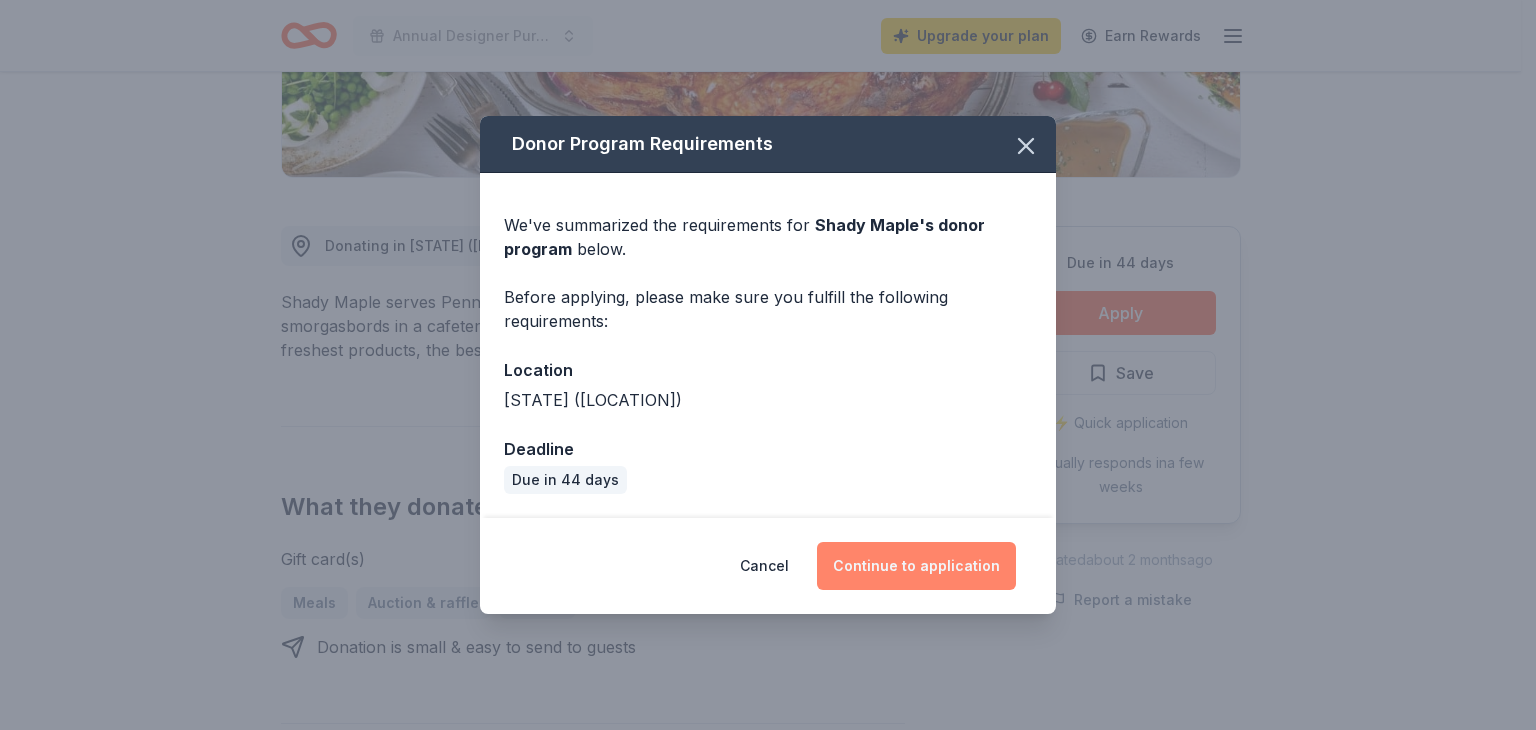 click on "Continue to application" at bounding box center [916, 566] 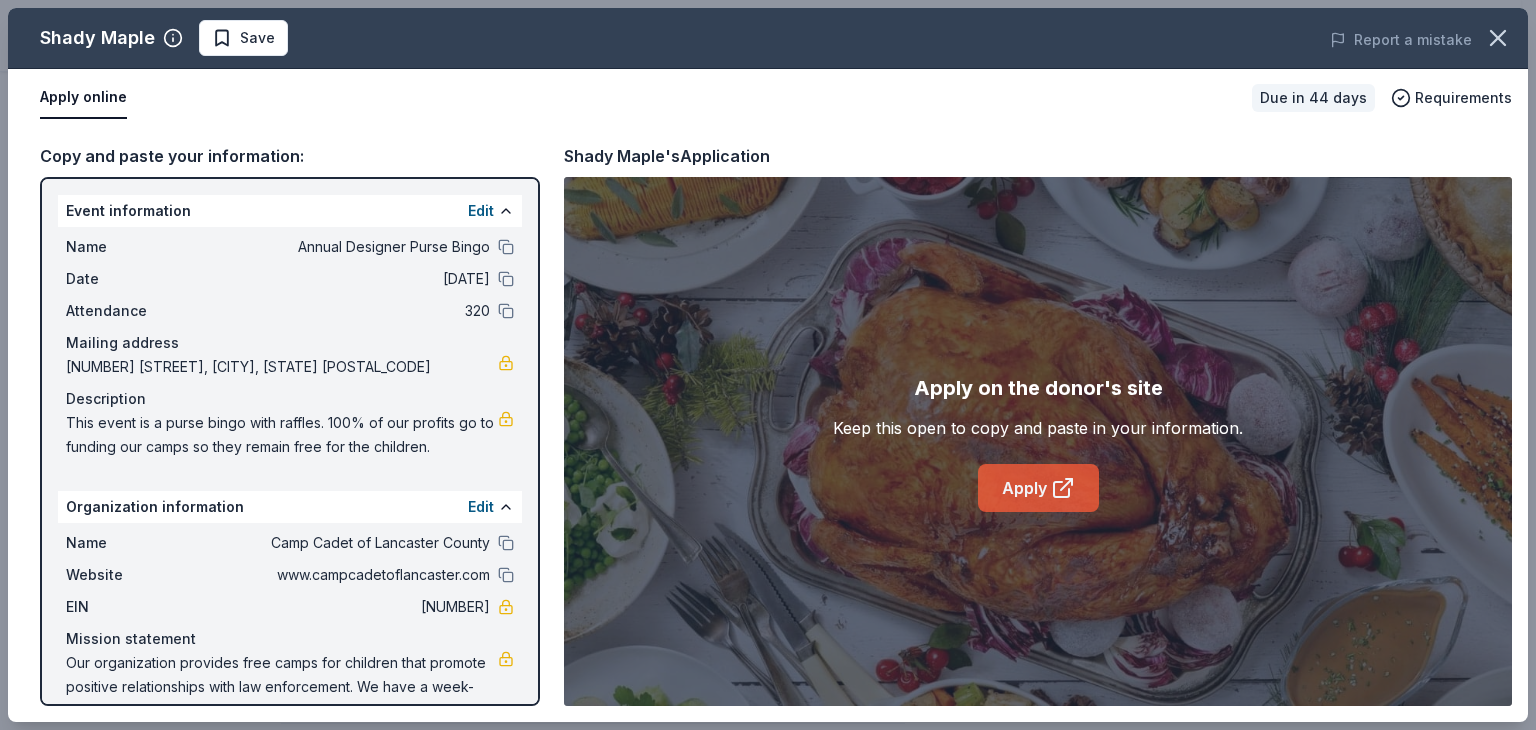 click on "Apply" at bounding box center [1038, 488] 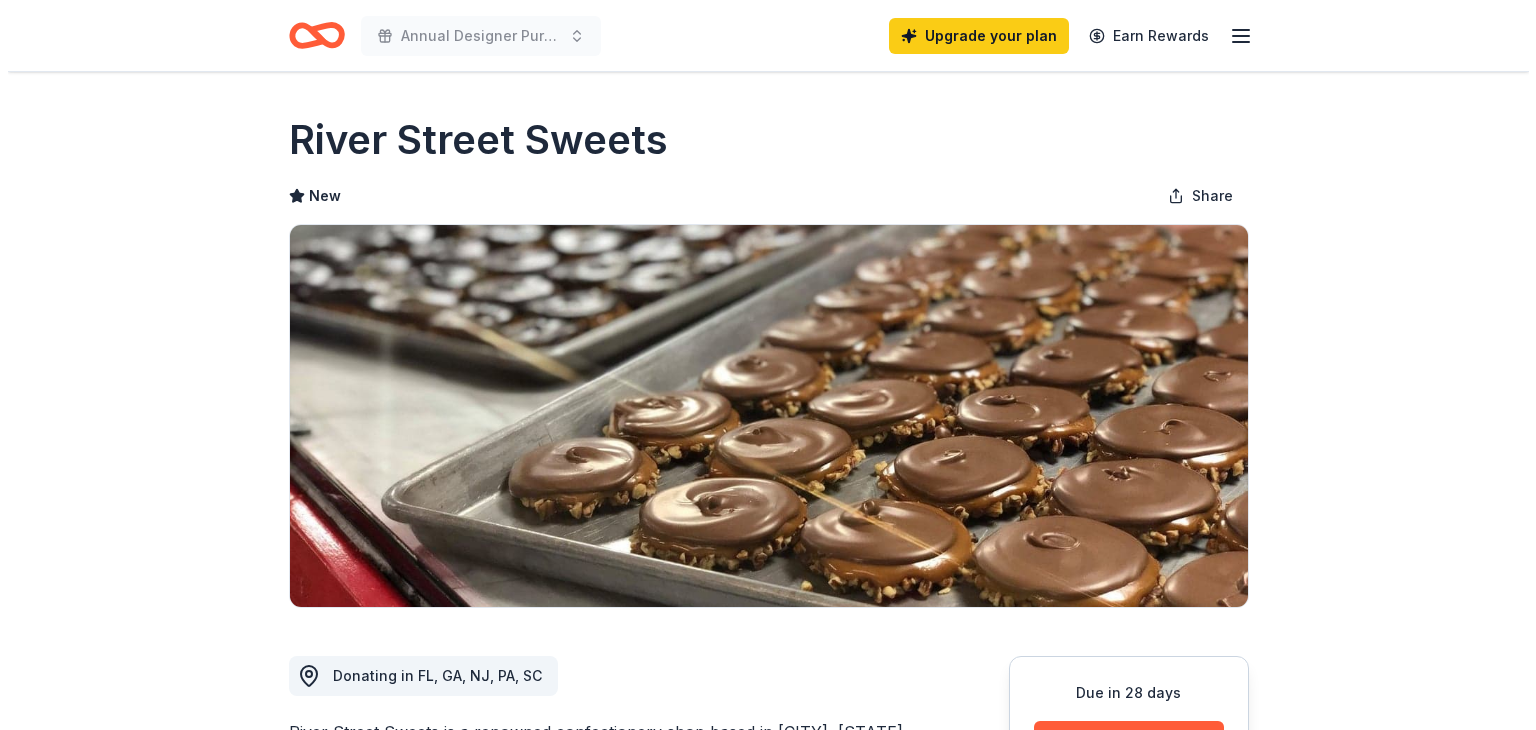 scroll, scrollTop: 0, scrollLeft: 0, axis: both 